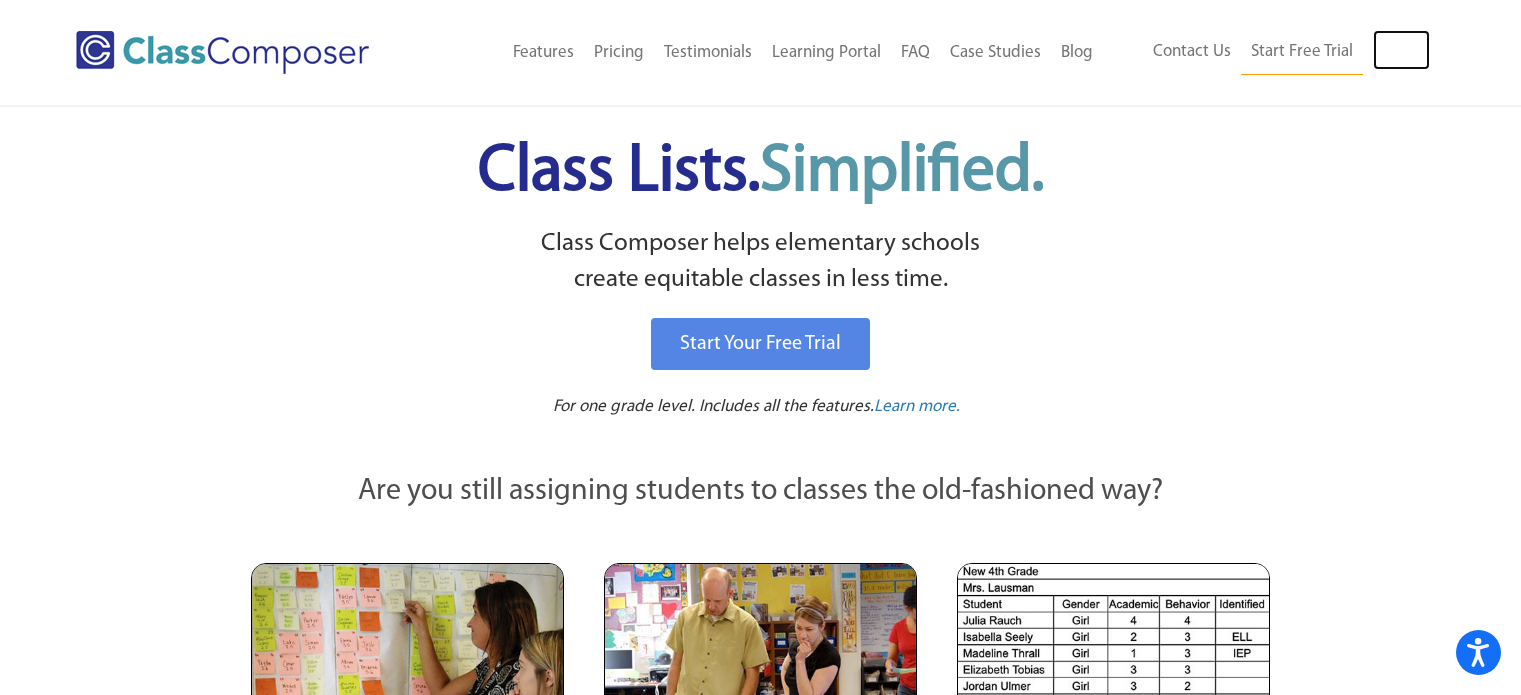 scroll, scrollTop: 0, scrollLeft: 0, axis: both 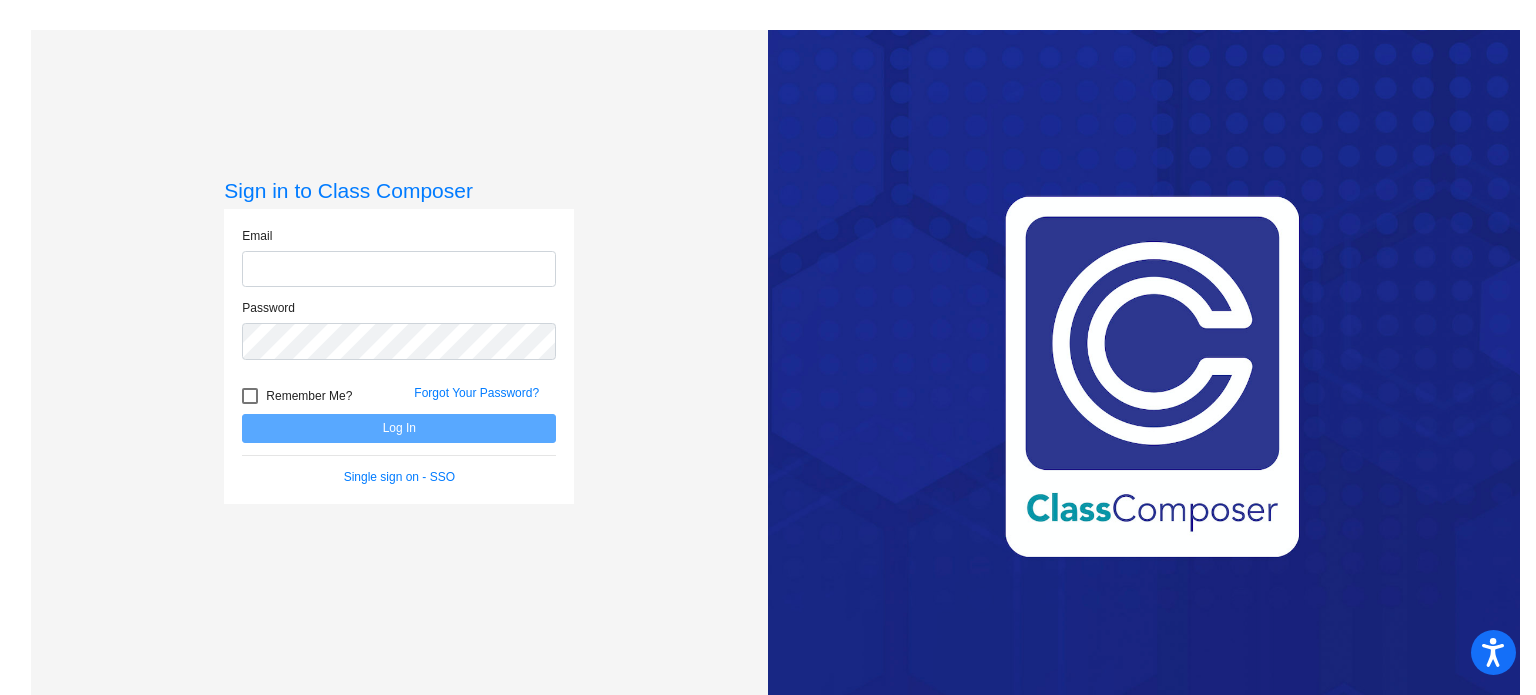 type on "[EMAIL]" 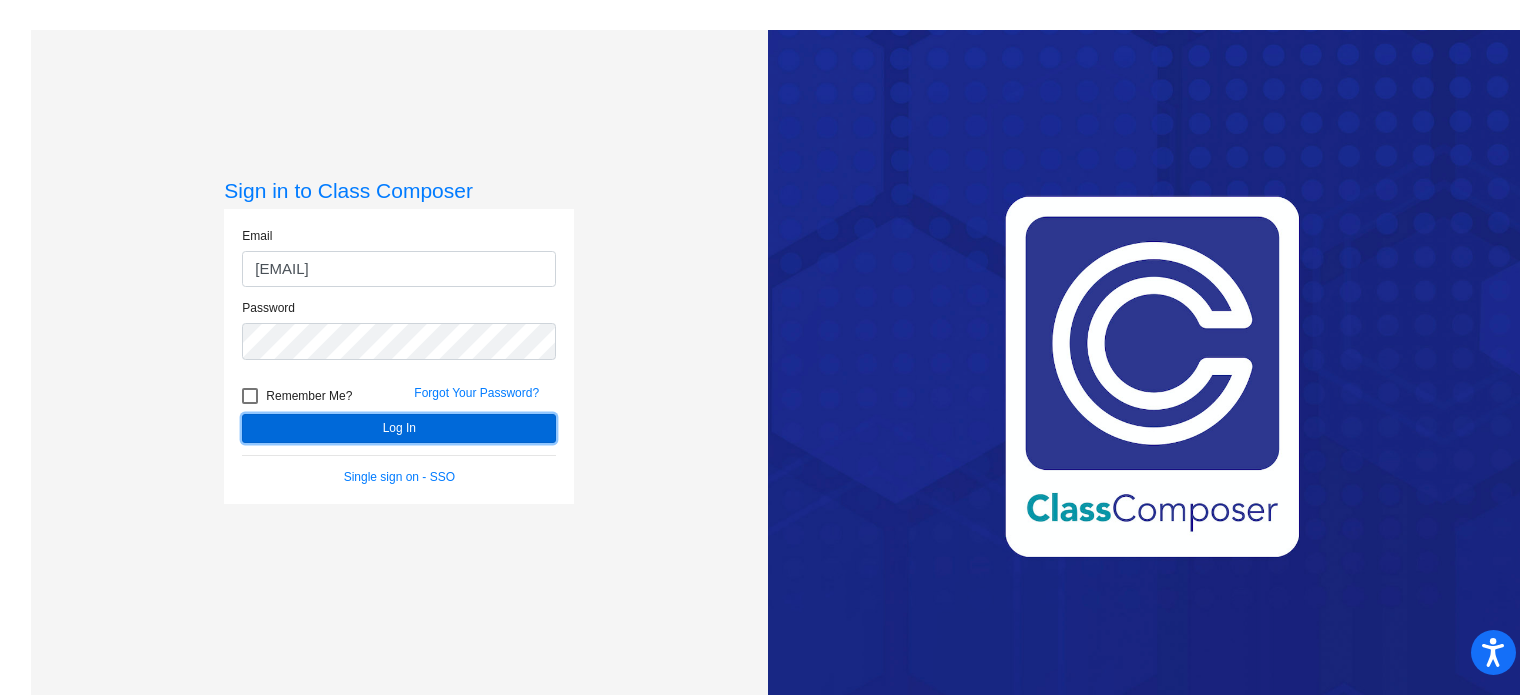 click on "Log In" 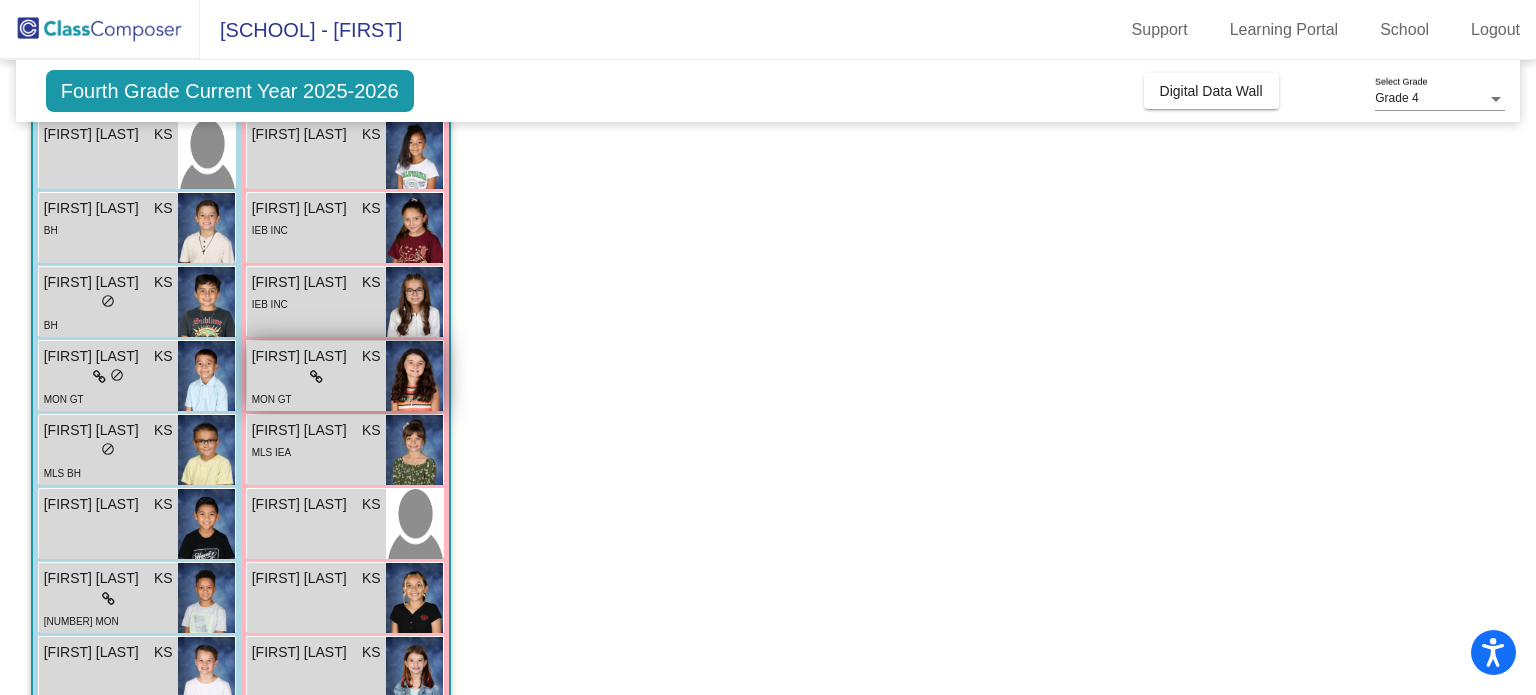 scroll, scrollTop: 55, scrollLeft: 0, axis: vertical 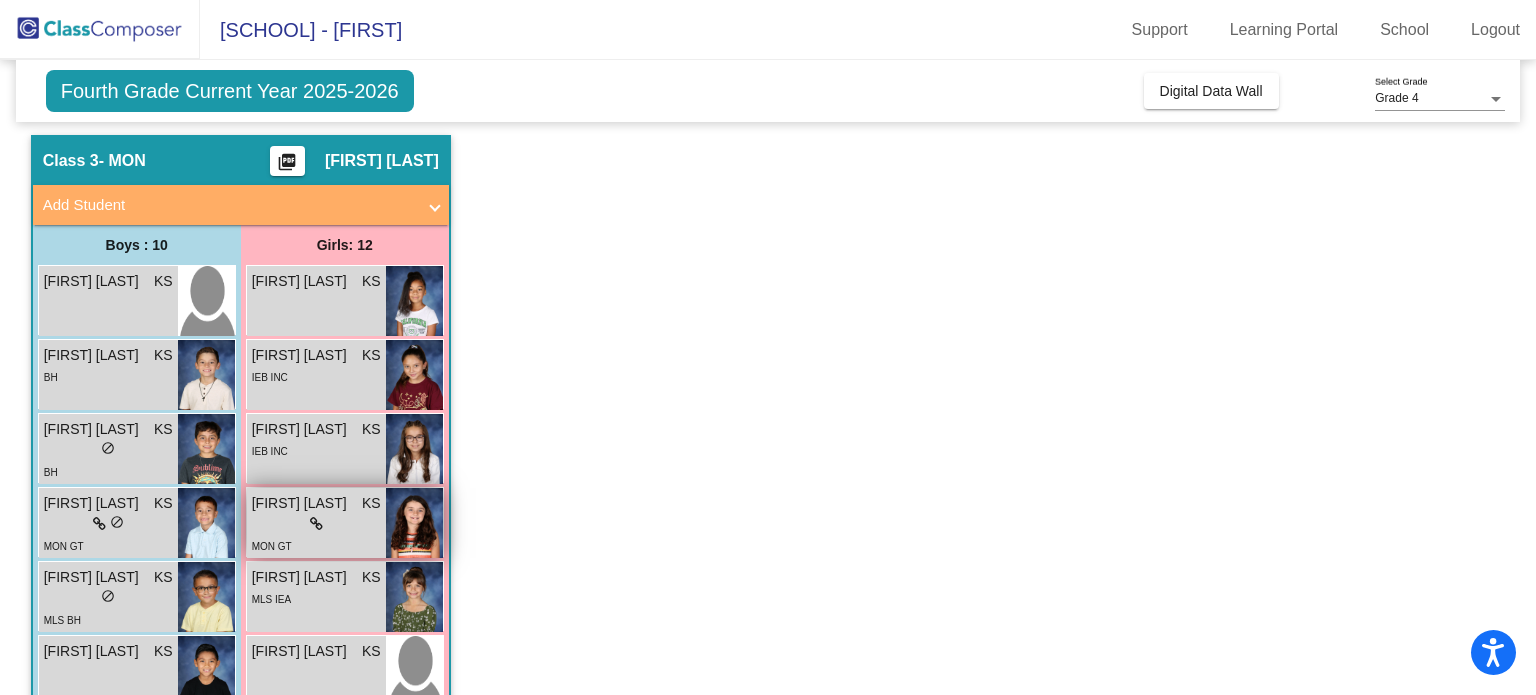 click on "IEB INC" at bounding box center (316, 376) 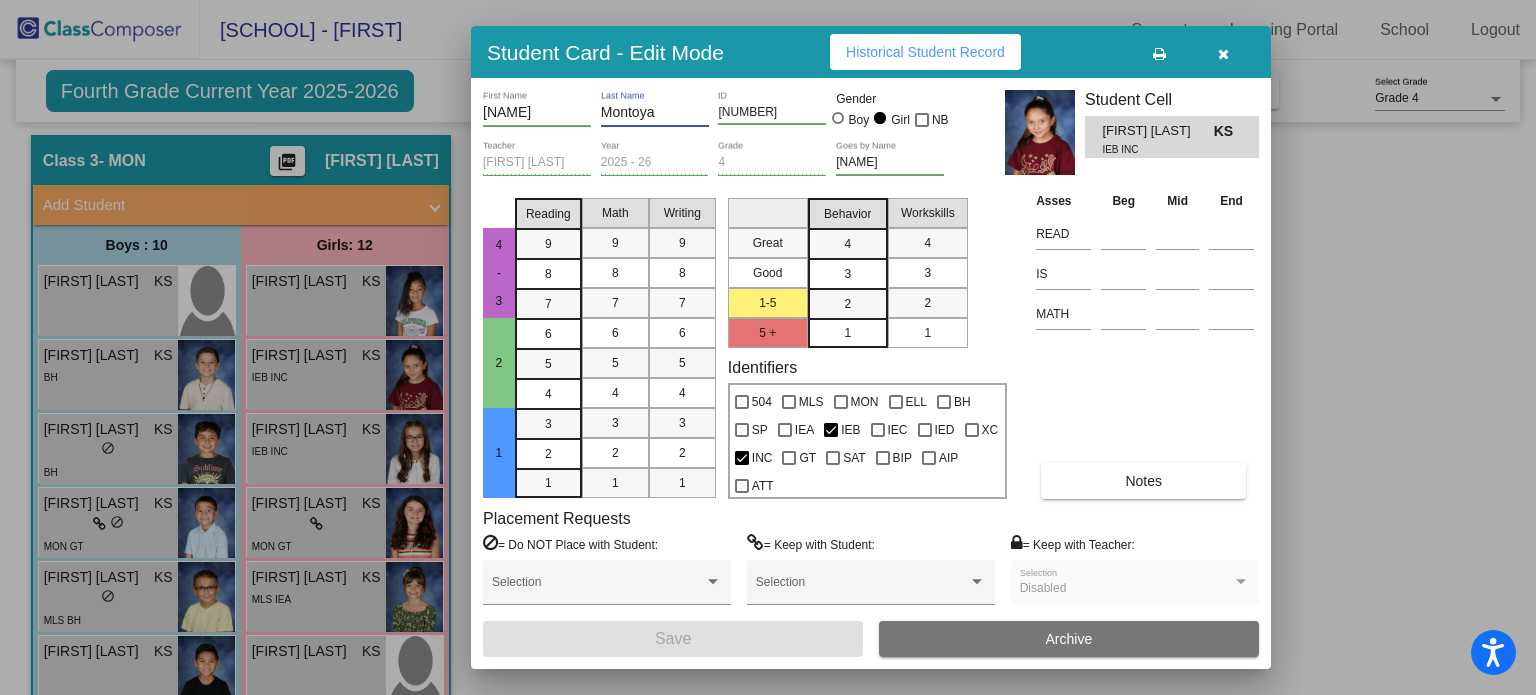 drag, startPoint x: 613, startPoint y: 111, endPoint x: 732, endPoint y: 240, distance: 175.50499 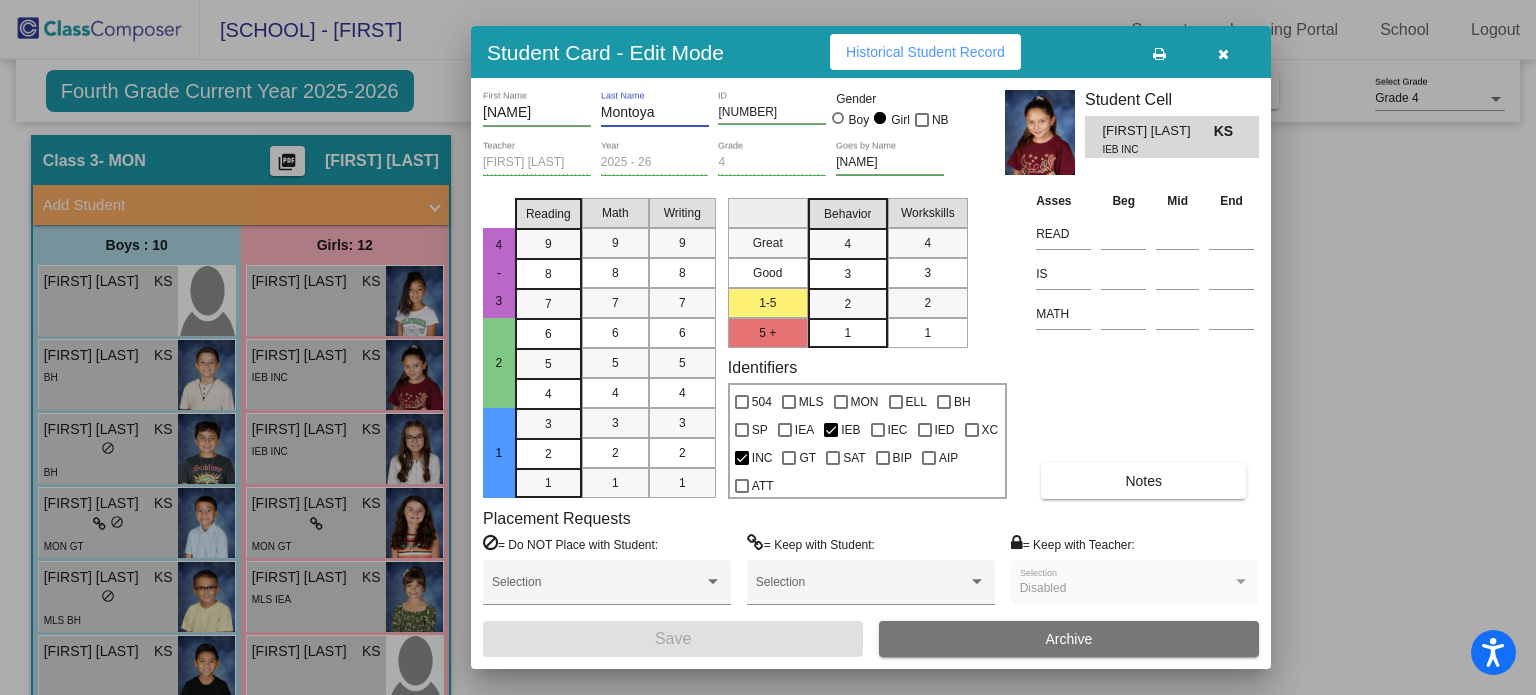 click on "Avina First Name Montoya Last Name 300041140 ID Gender   Boy   Girl   NB Kateri Sanders Teacher 2025 - 26 Year 4 Grade Avina Goes by Name Student Cell Avina Montoya KS IEB INC  4 - 3   2   1  Reading 9 8 7 6 5 4 3 2 1 Math 9 8 7 6 5 4 3 2 1 Writing 9 8 7 6 5 4 3 2 1 Great Good 1-5 5 + Behavior 4 3 2 1 Workskills 4 3 2 1 Identifiers   504   MLS   MON   ELL   BH   SP   IEA   IEB   IEC   IED   XC   INC   GT   SAT   BIP   AIP   ATT Asses Beg Mid End READ IS MATH  Notes  Placement Requests  = Do NOT Place with Student:   Selection  = Keep with Student:   Selection  = Keep with Teacher: Disabled Selection  Save   Archive" at bounding box center (871, 373) 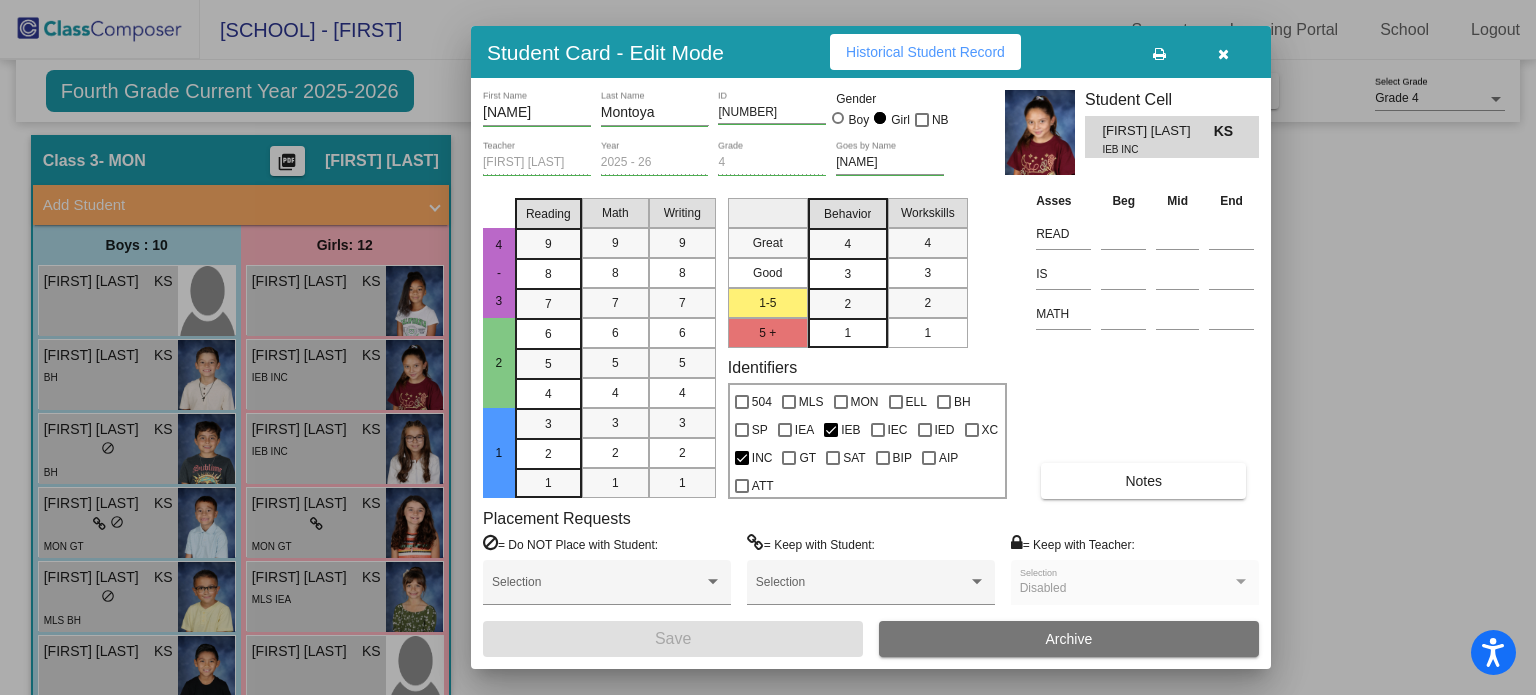 click at bounding box center (768, 347) 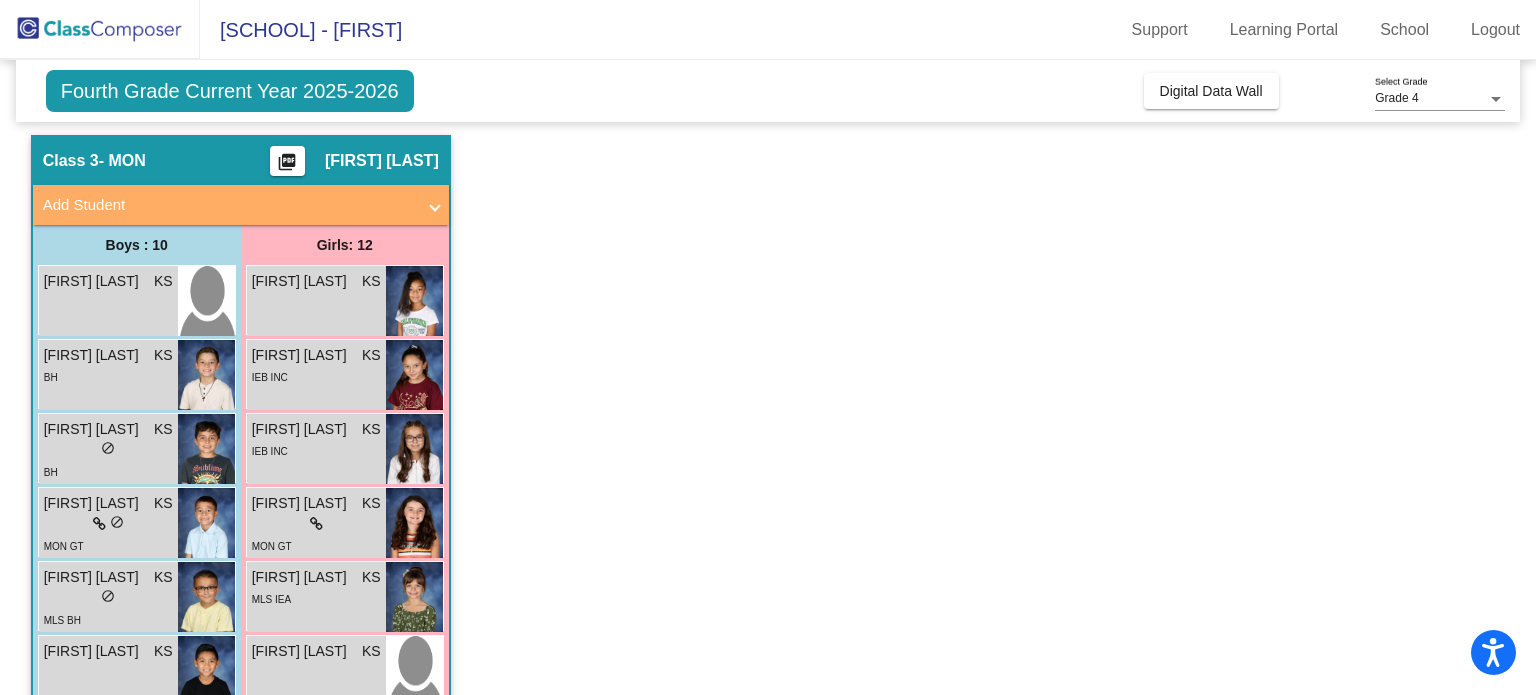 scroll, scrollTop: 0, scrollLeft: 0, axis: both 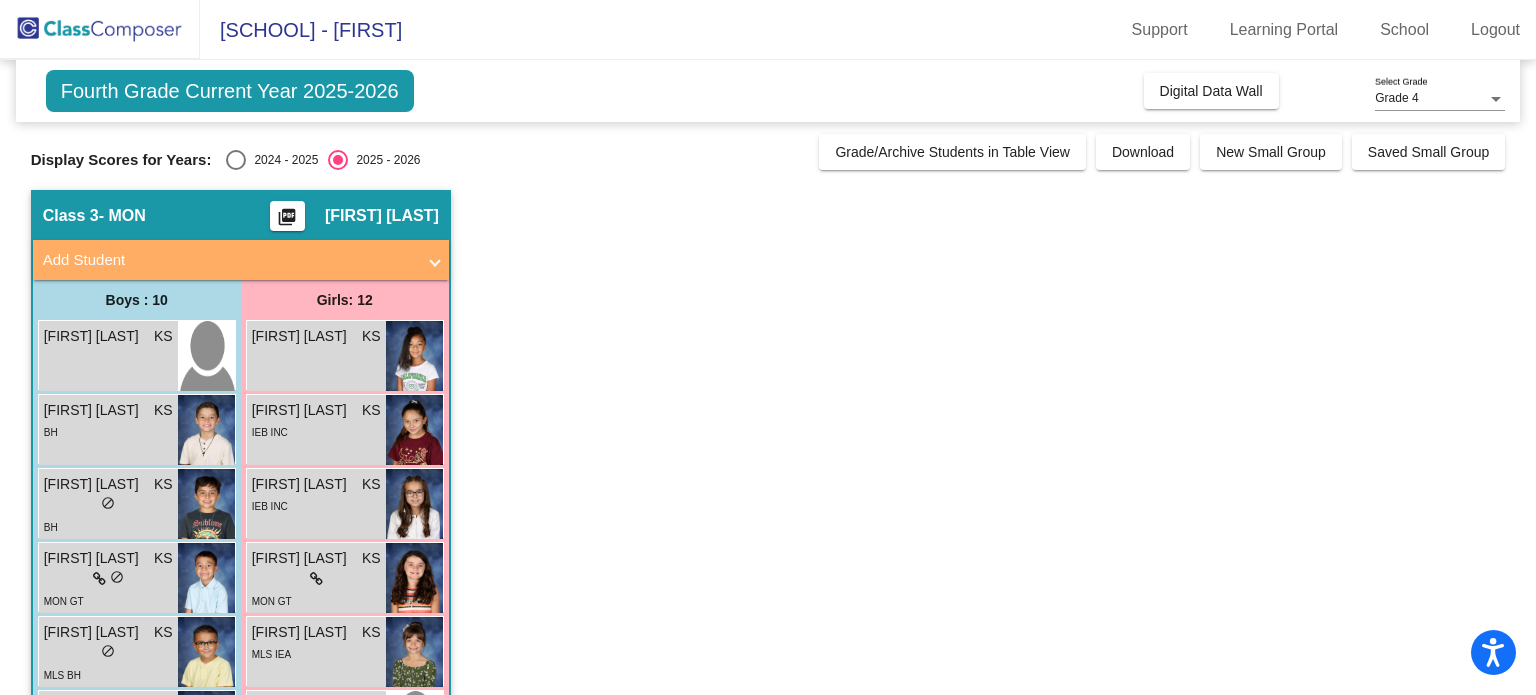click at bounding box center [236, 160] 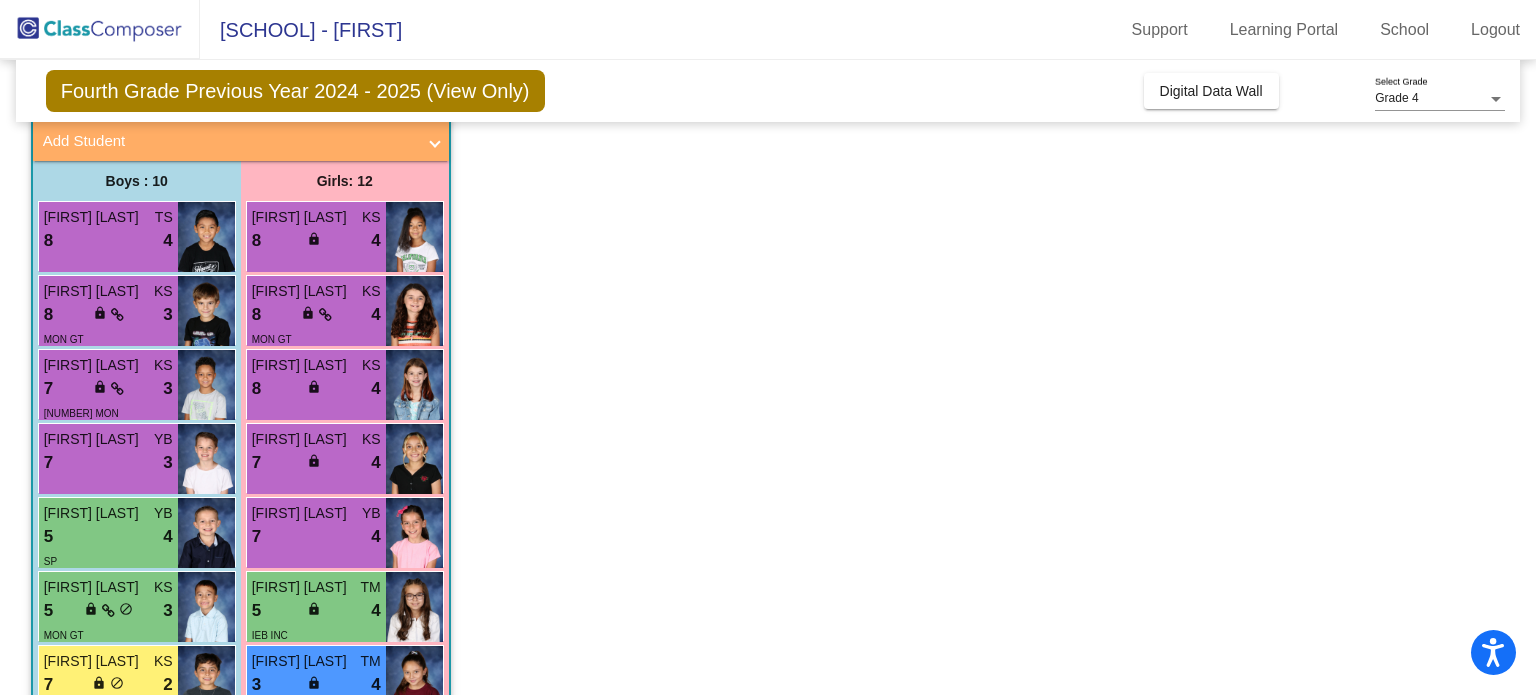 scroll, scrollTop: 118, scrollLeft: 0, axis: vertical 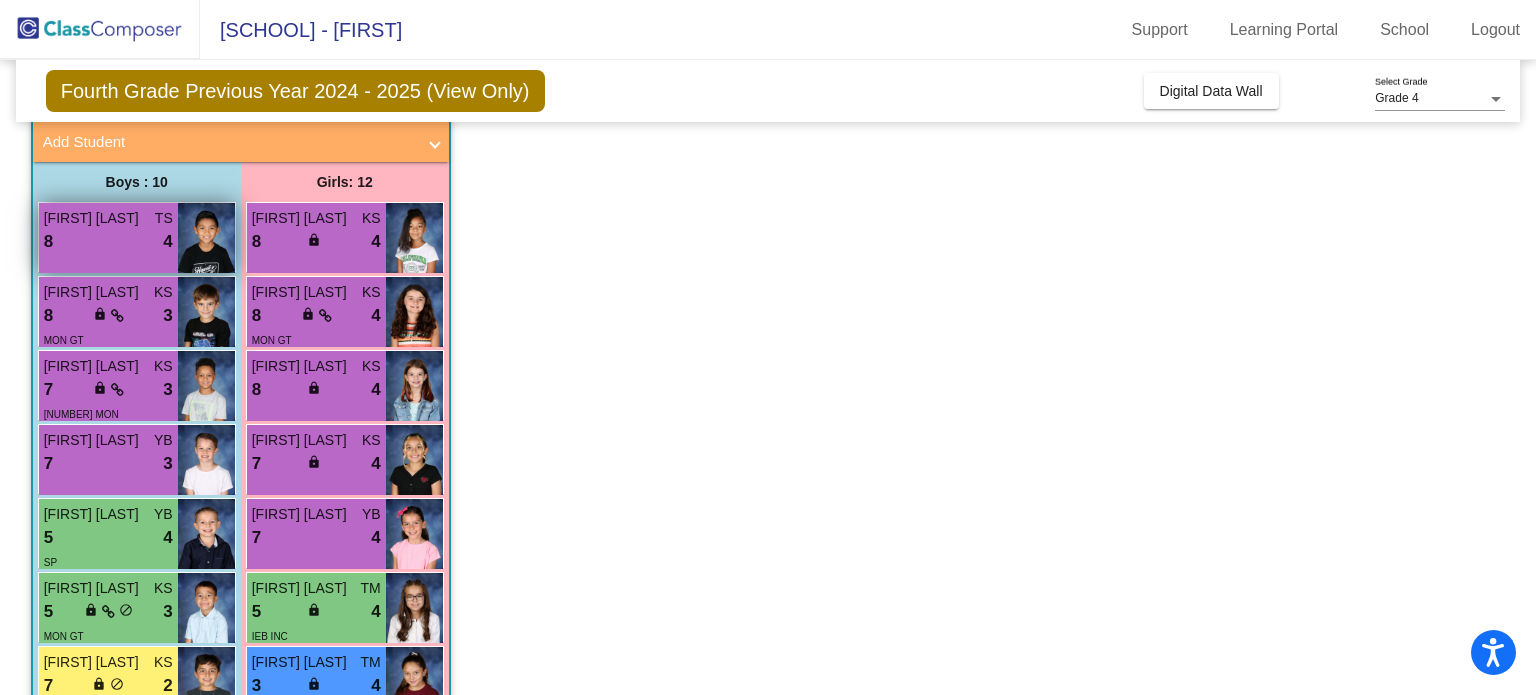 click on "Josiah Paquin TS 8 lock do_not_disturb_alt 4" at bounding box center [108, 238] 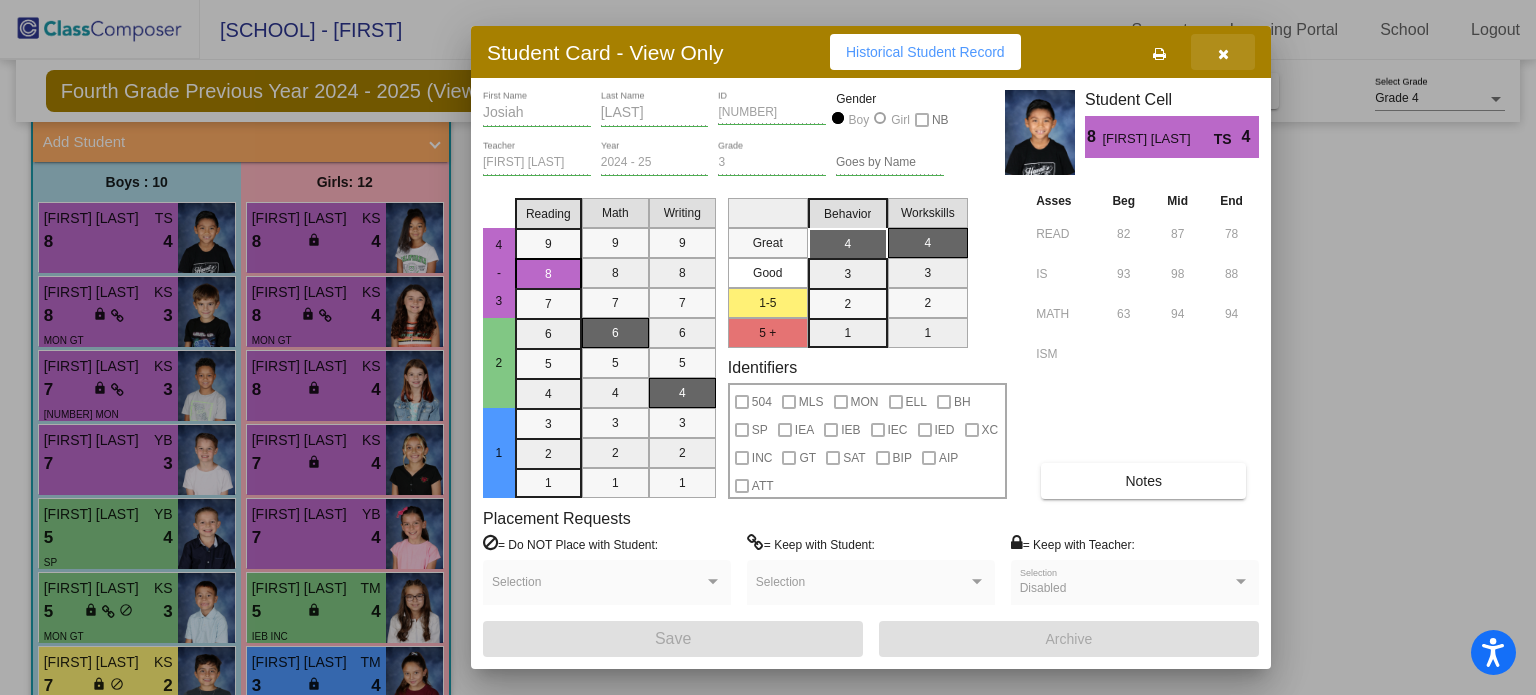 click at bounding box center [1223, 52] 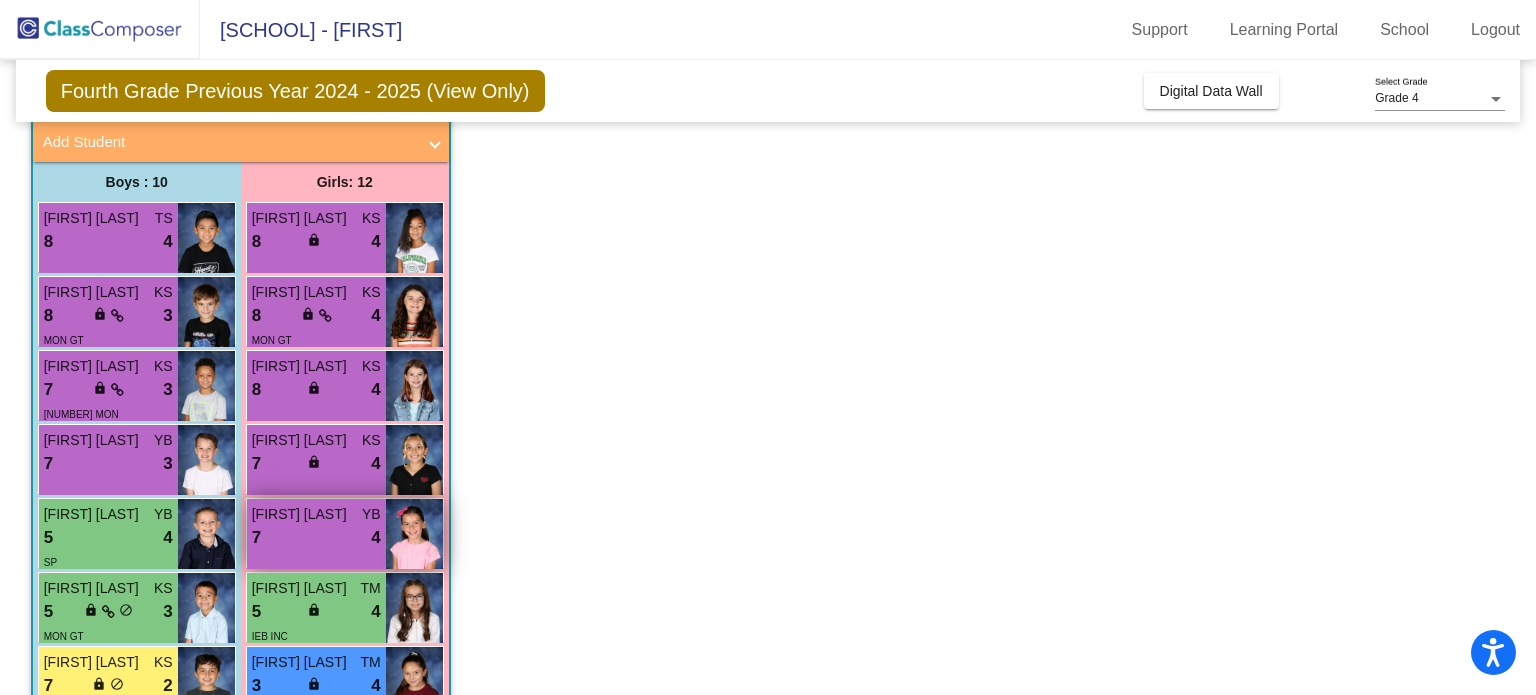 click on "[FIRST] [LAST]" at bounding box center [302, 514] 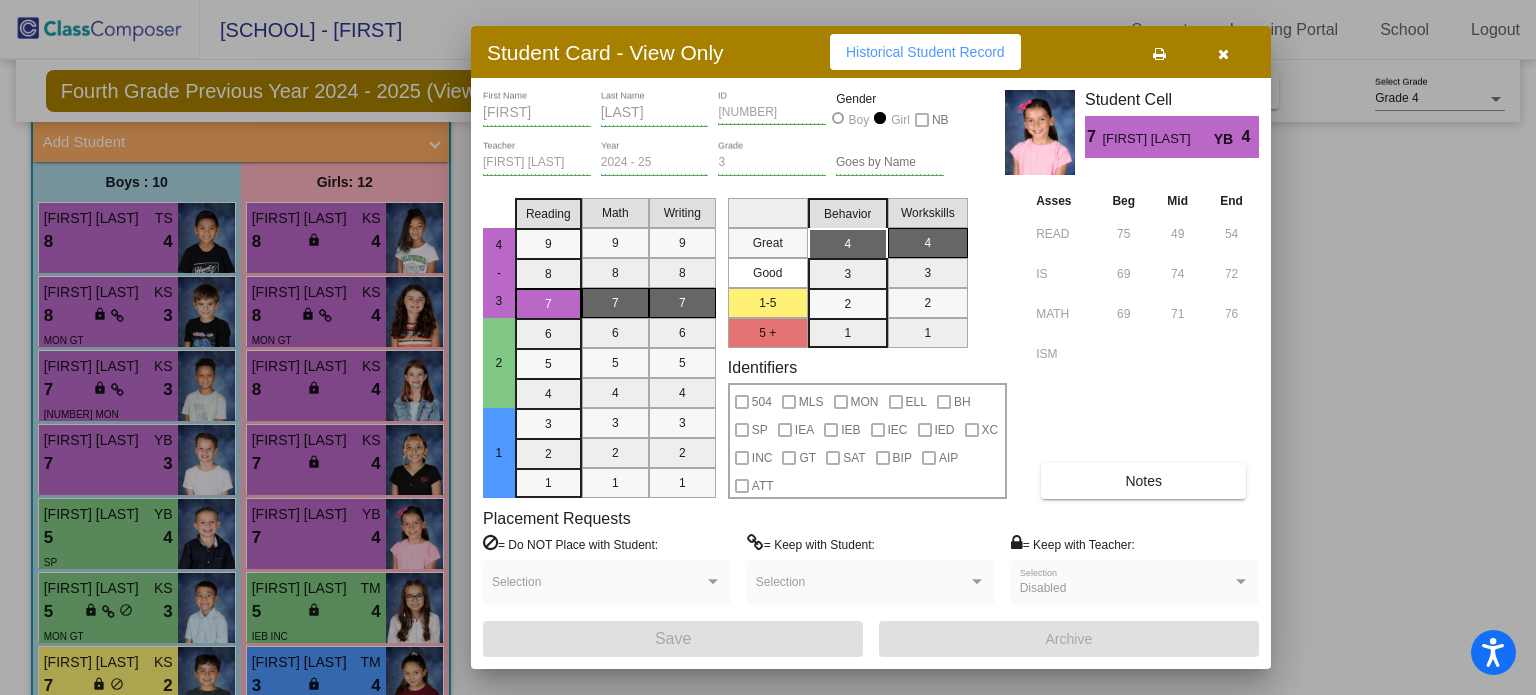 click at bounding box center [1223, 52] 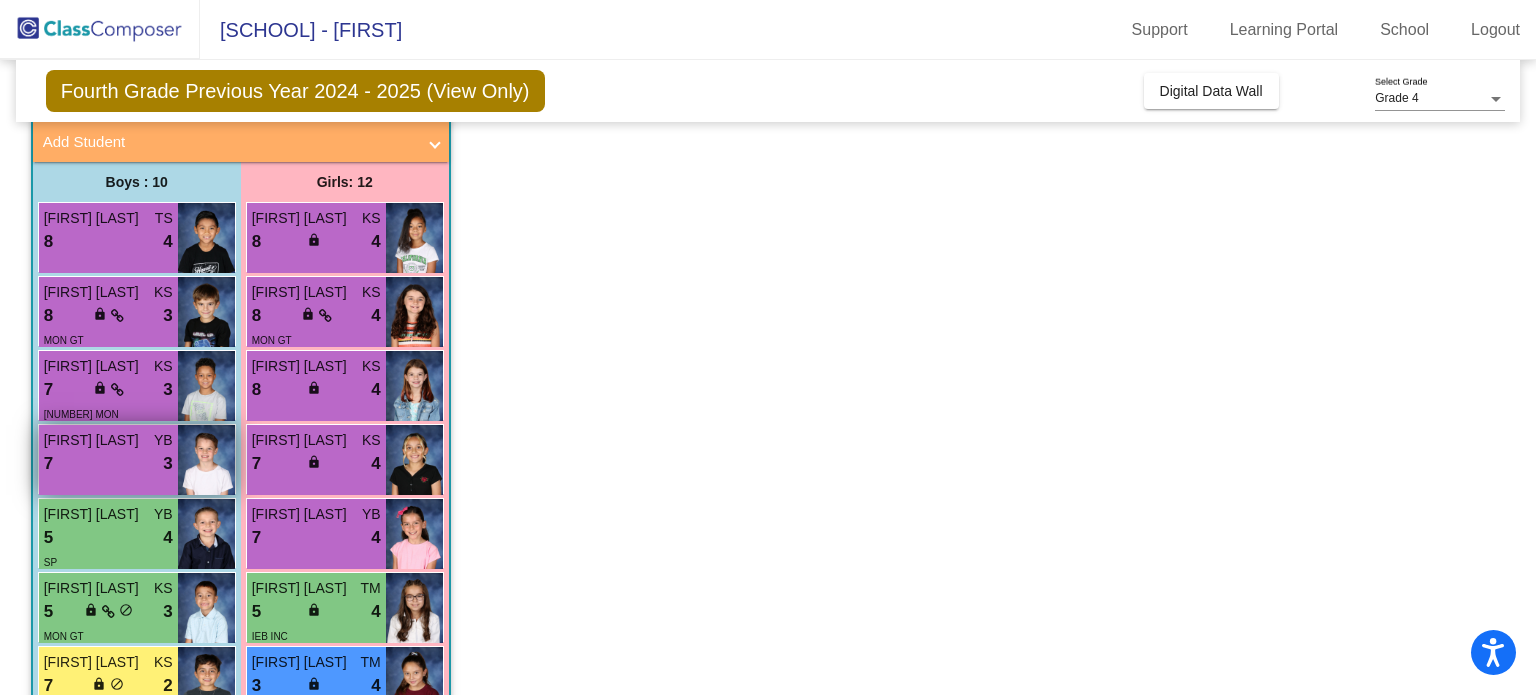 click on "[FIRST] [LAST]" at bounding box center [94, 440] 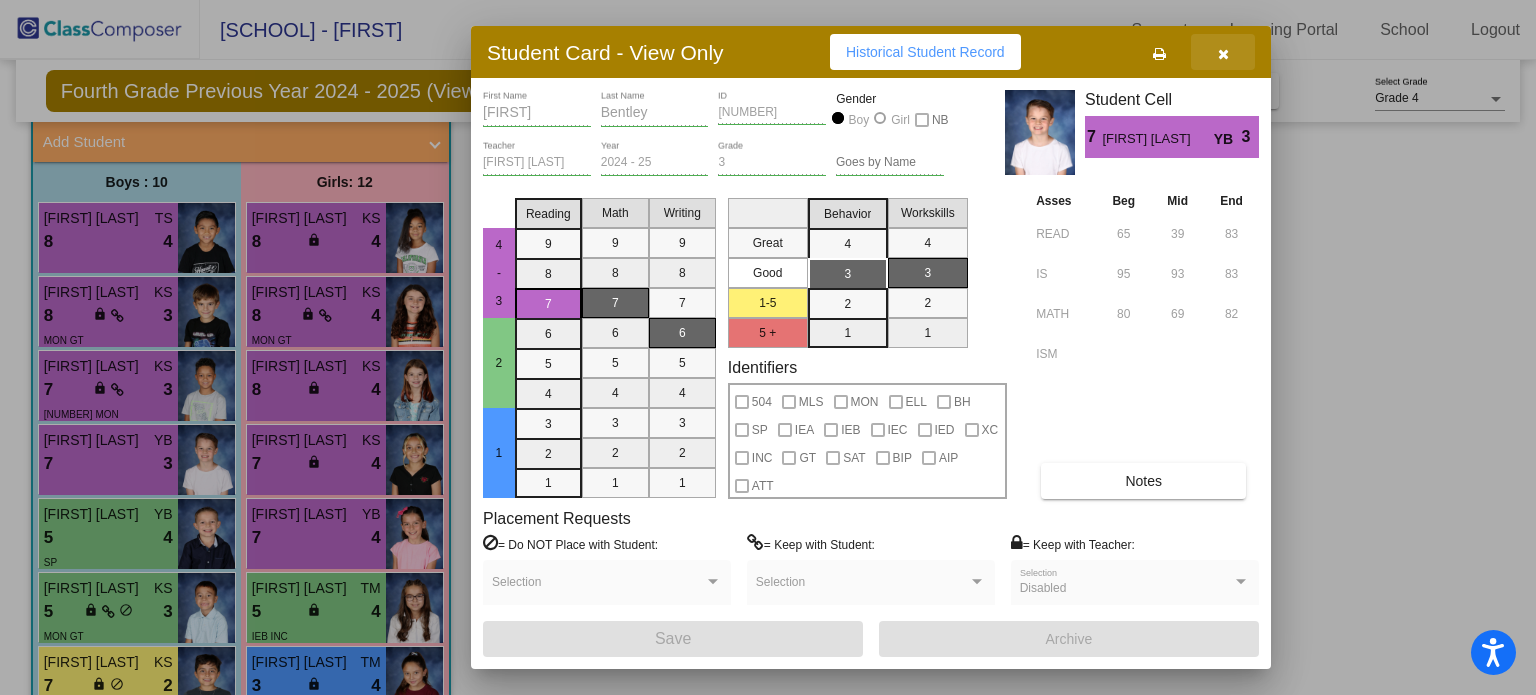 click at bounding box center [1223, 54] 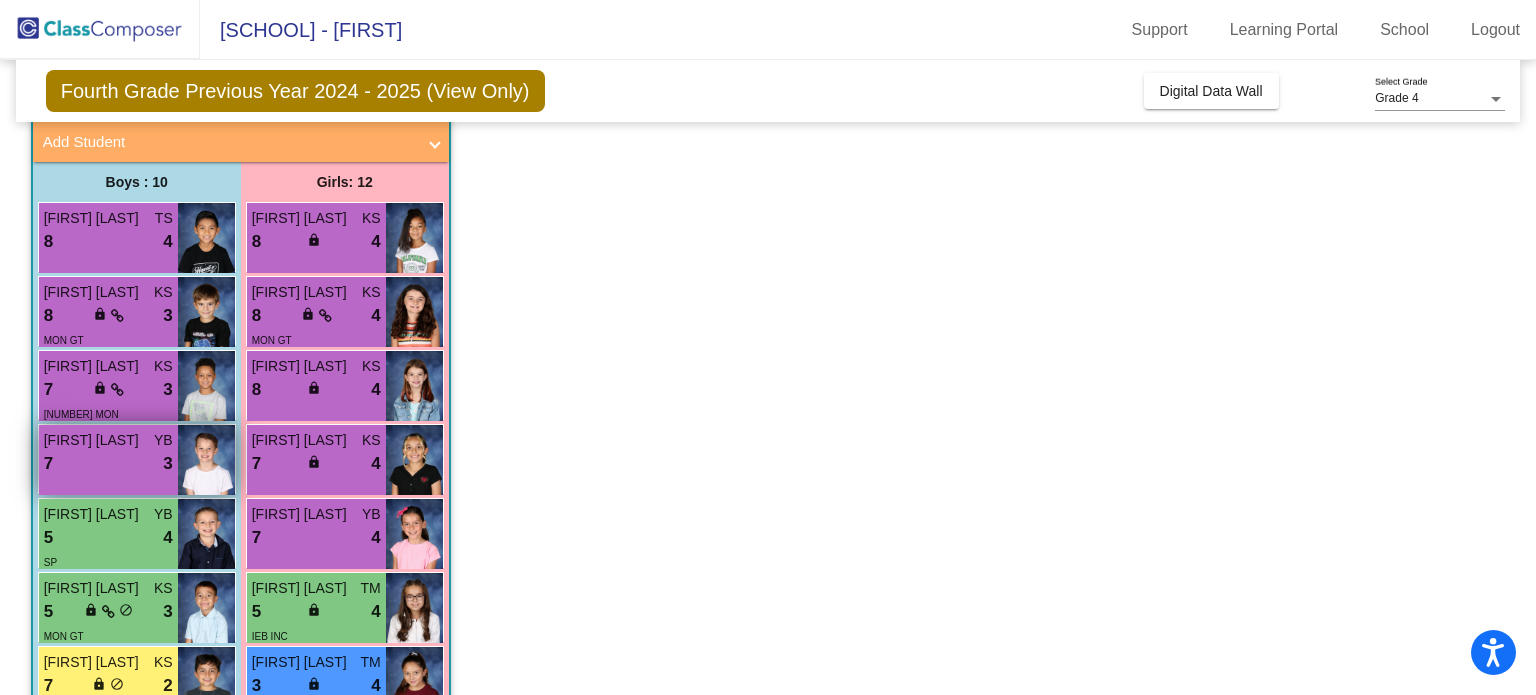 click on "7 lock do_not_disturb_alt 3" at bounding box center (108, 464) 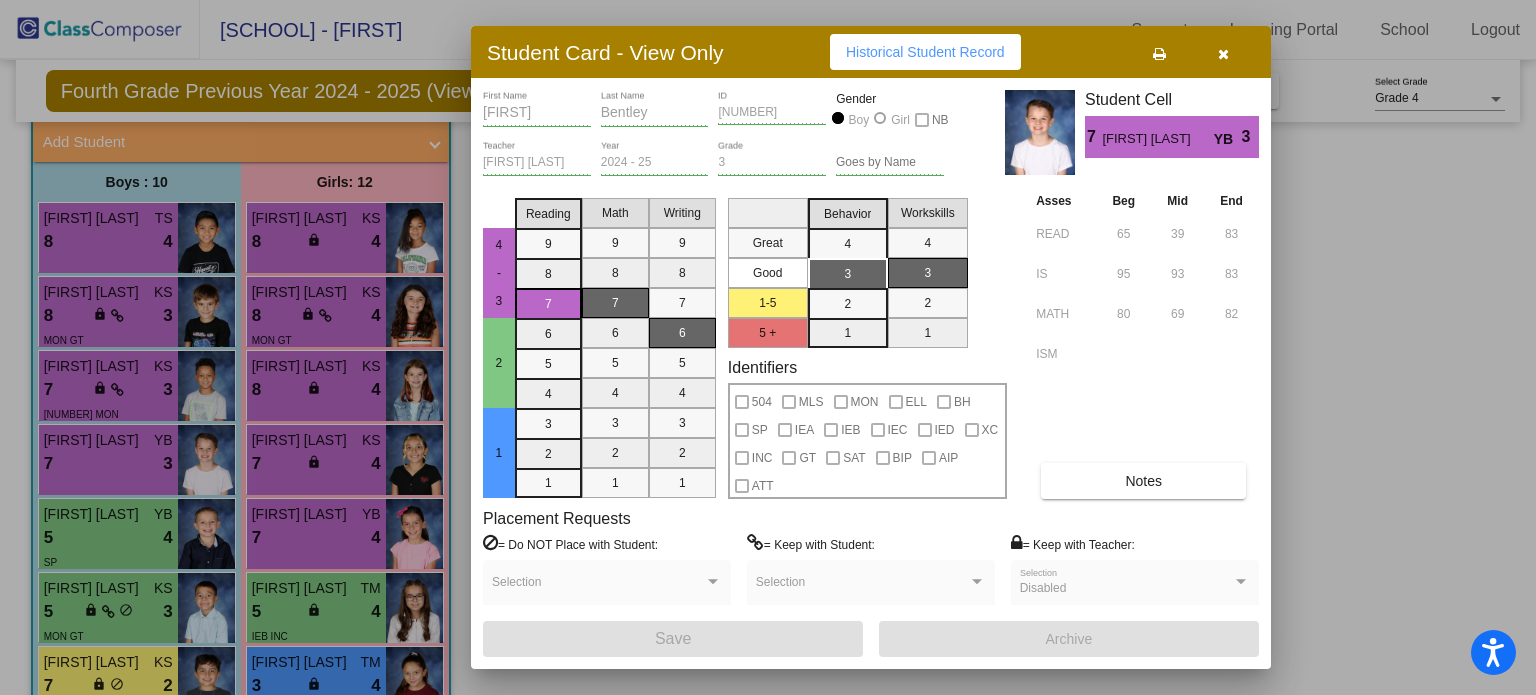 click at bounding box center (1223, 54) 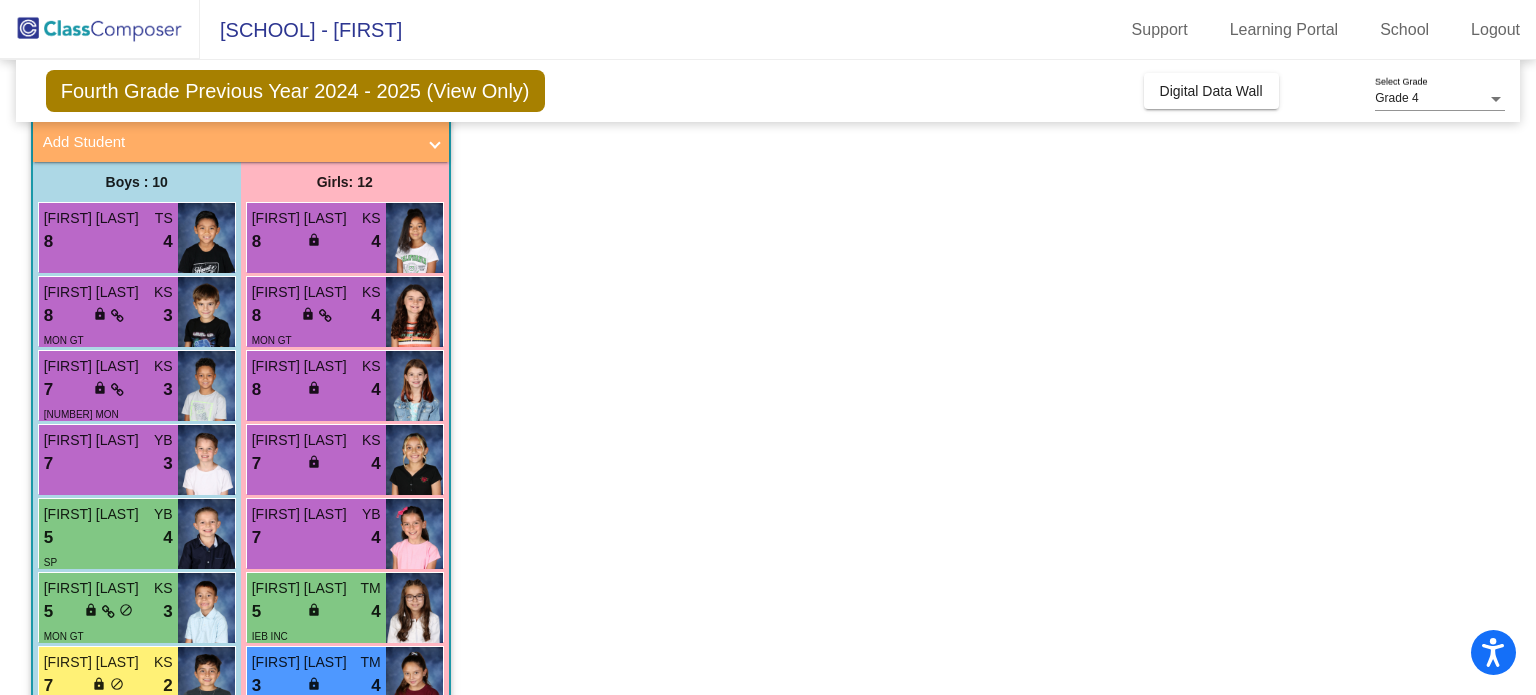 scroll, scrollTop: 382, scrollLeft: 0, axis: vertical 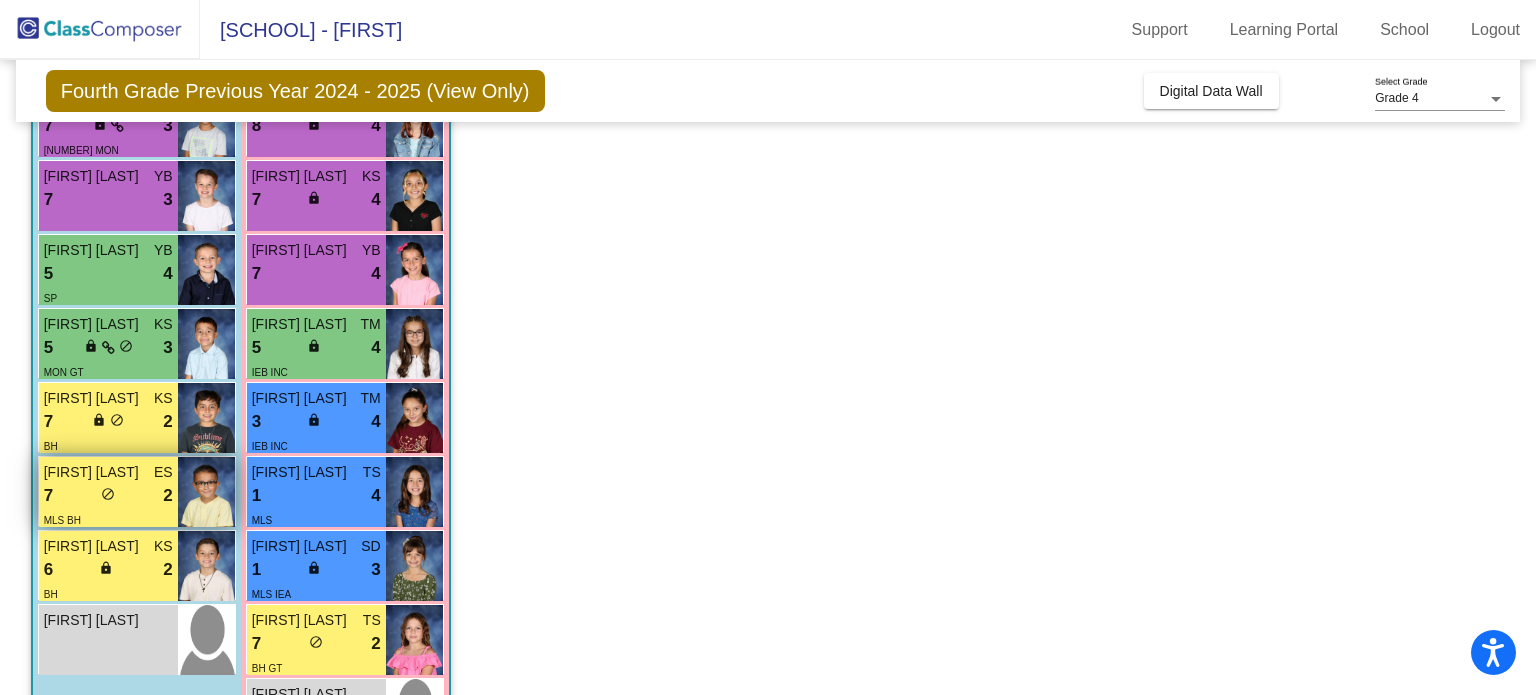 click at bounding box center (206, 492) 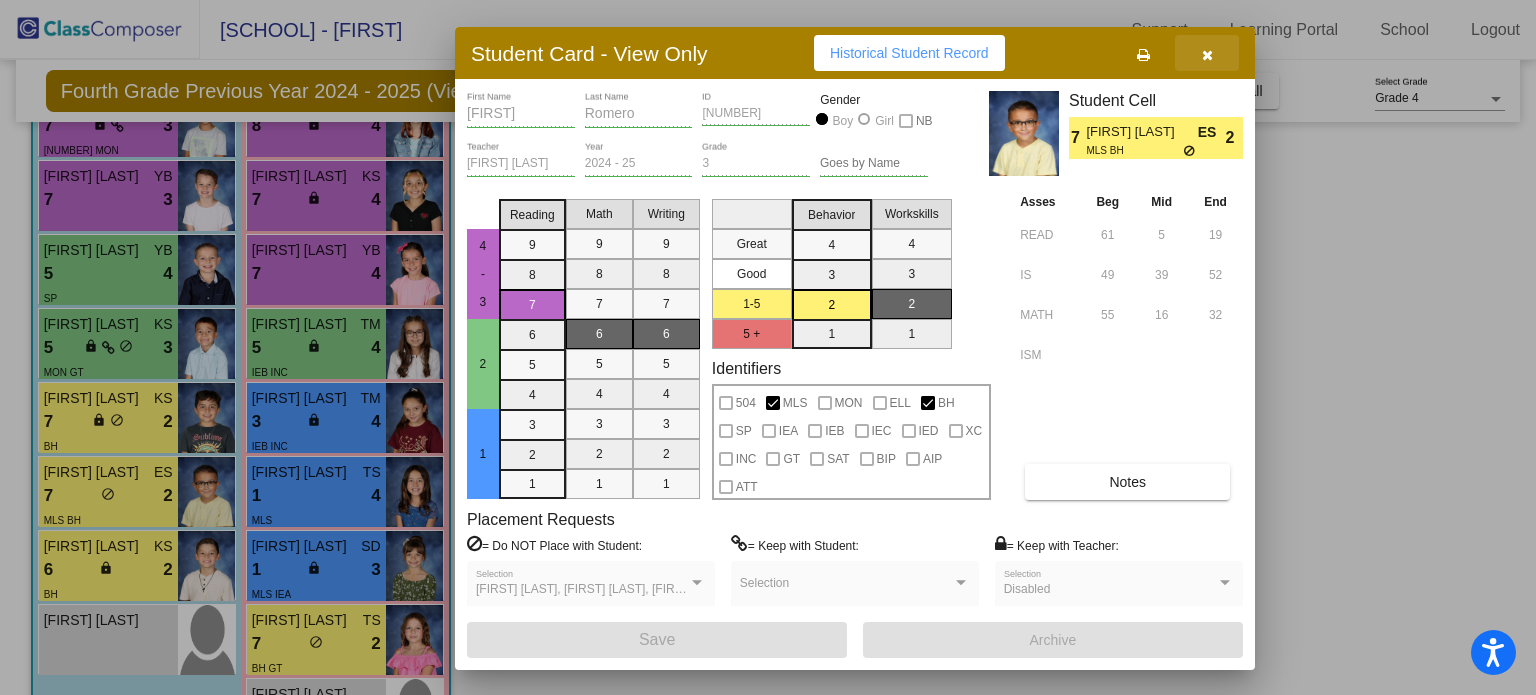 drag, startPoint x: 1228, startPoint y: 50, endPoint x: 1208, endPoint y: 51, distance: 20.024984 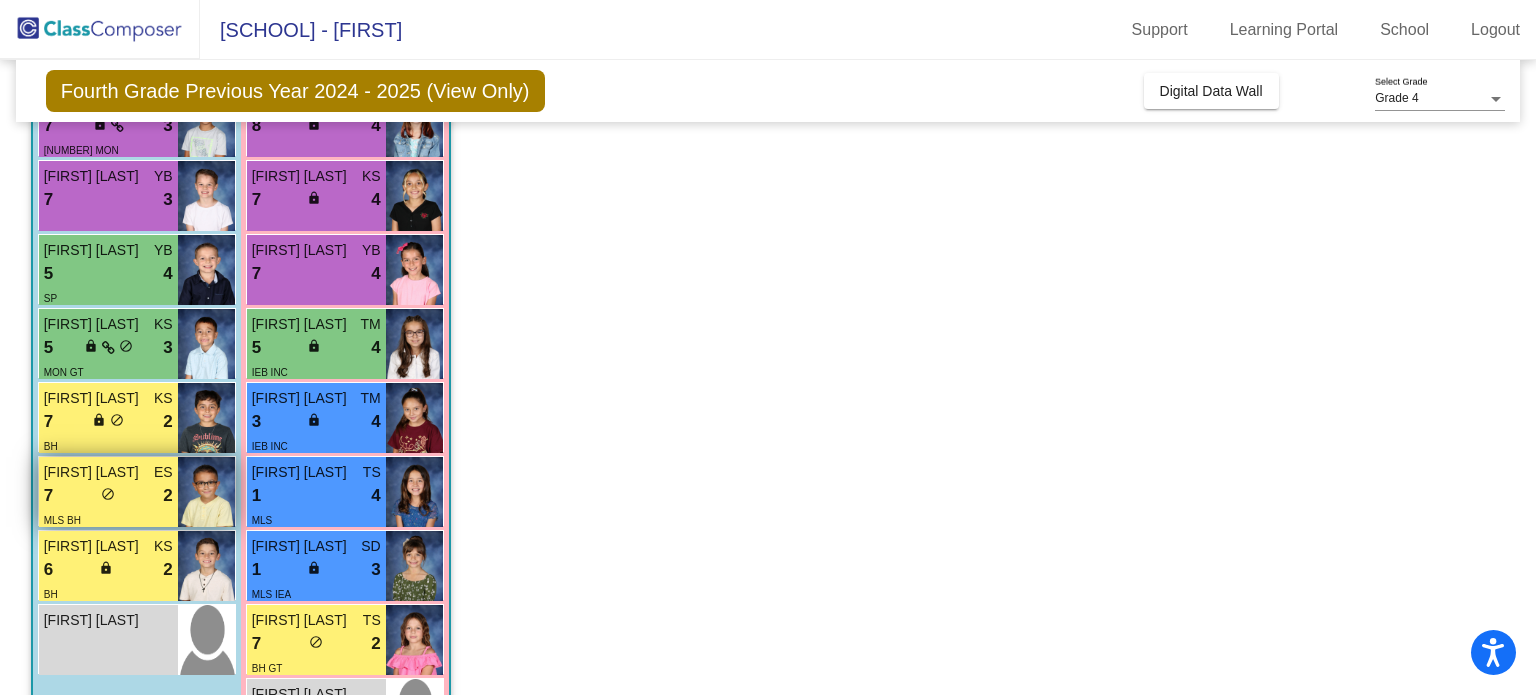 click on "[NUMBER] lock do_not_disturb_alt 2" at bounding box center [108, 496] 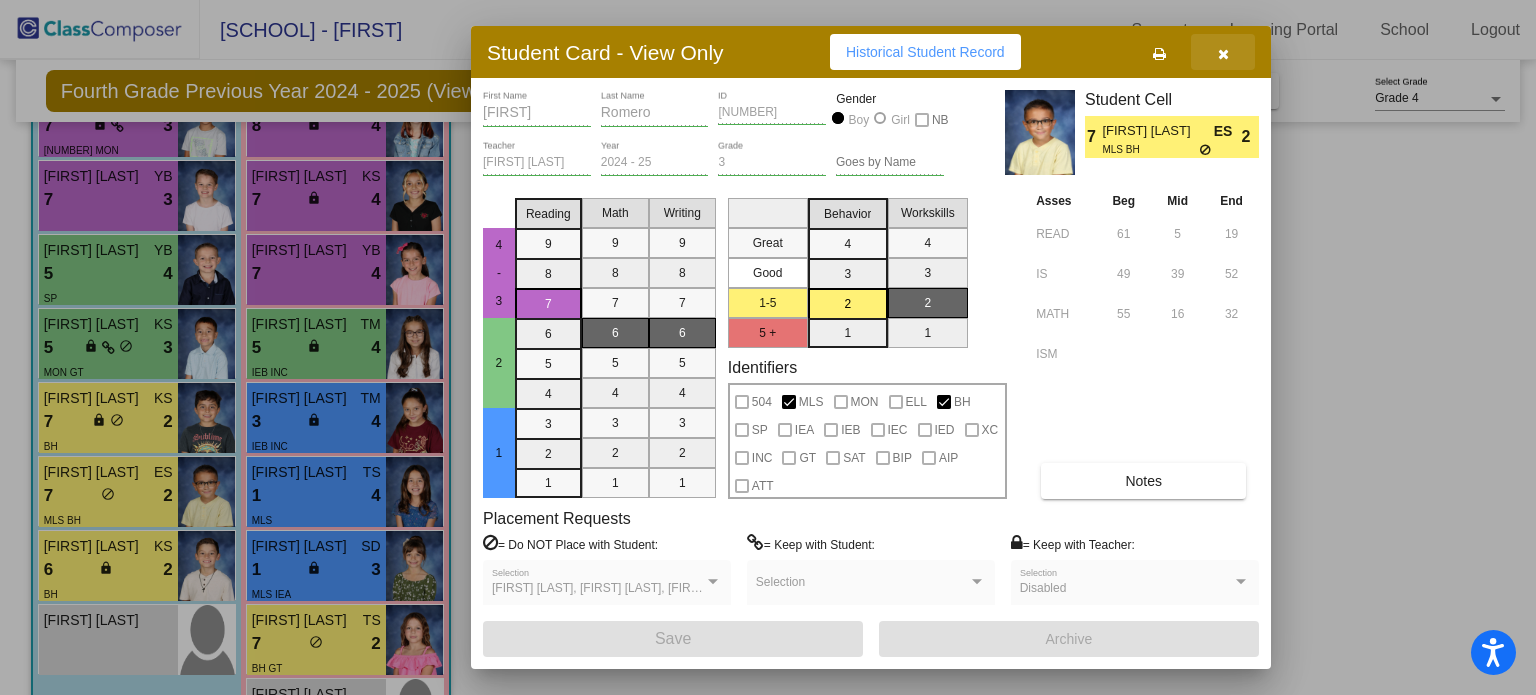 click at bounding box center (1223, 52) 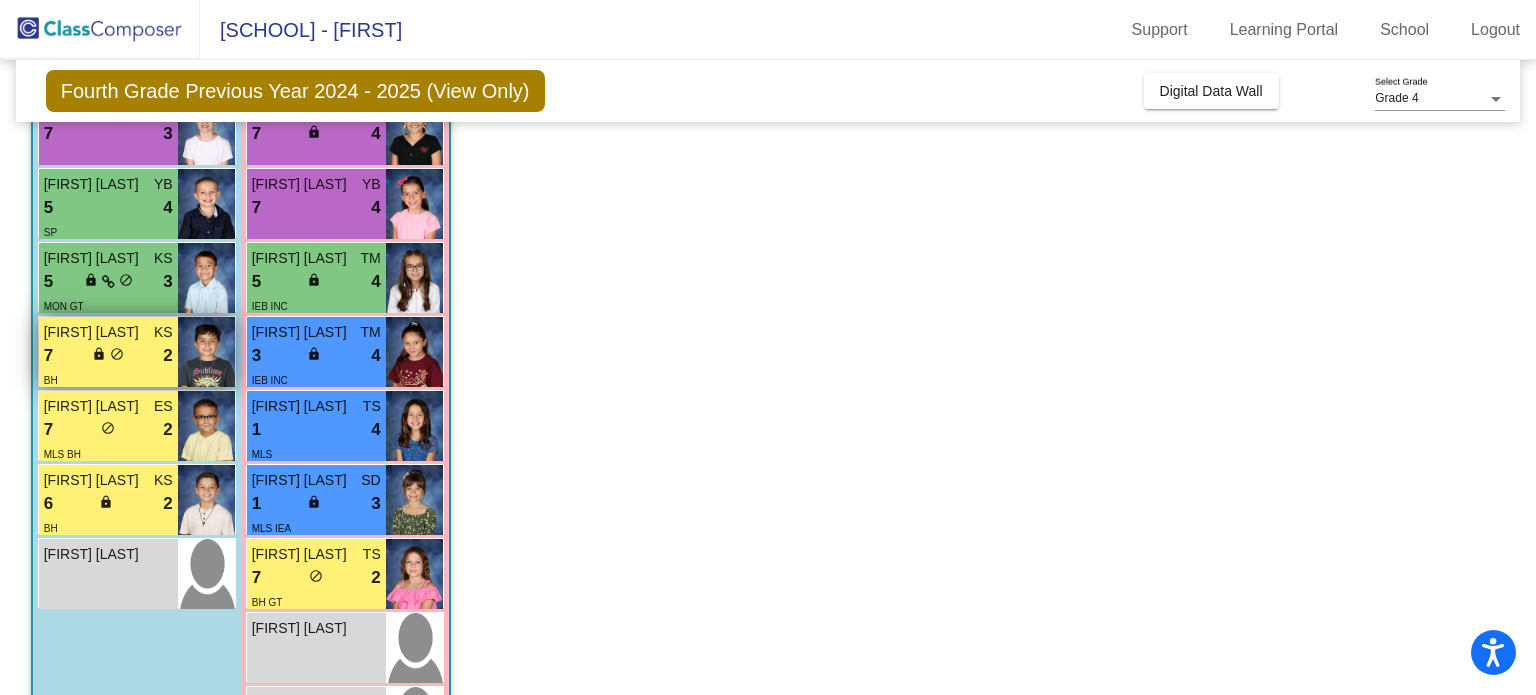 scroll, scrollTop: 448, scrollLeft: 0, axis: vertical 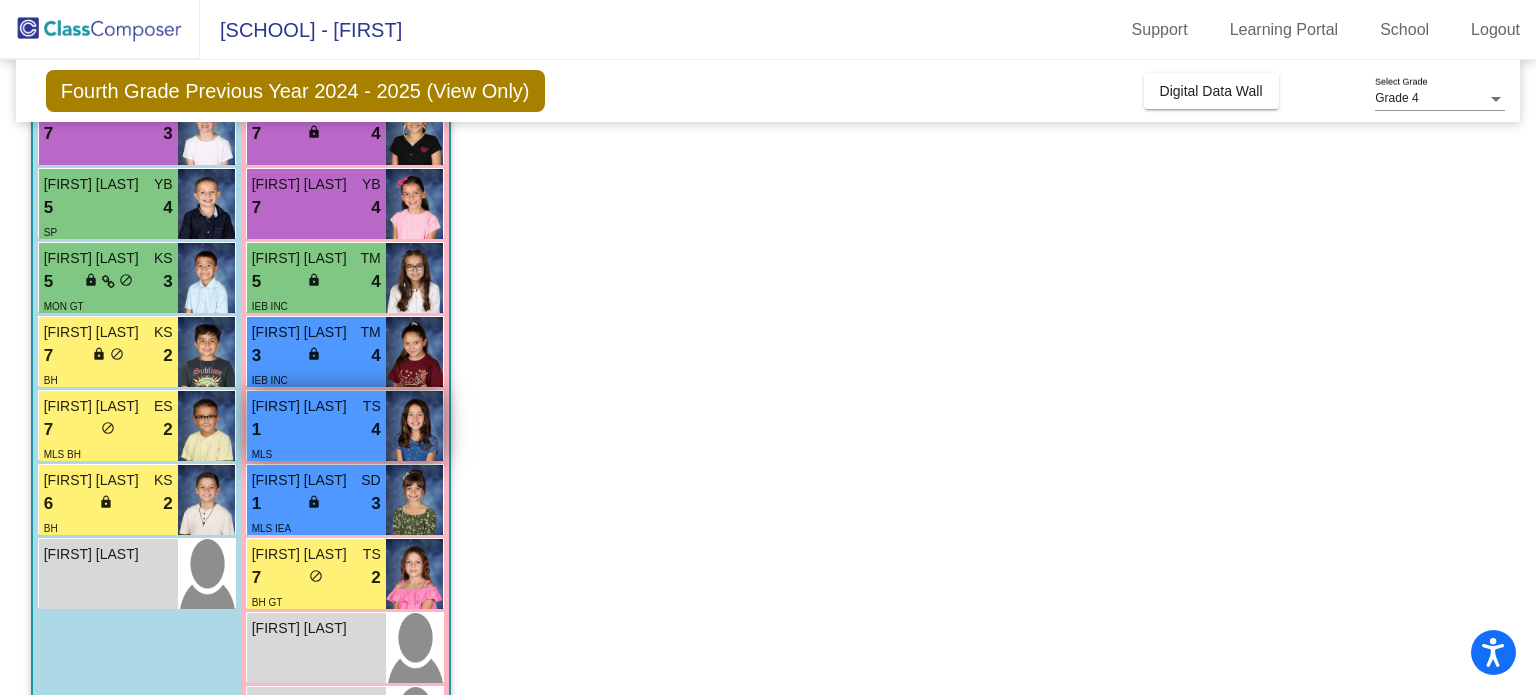 click on "1 lock do_not_disturb_alt 4" at bounding box center [316, 430] 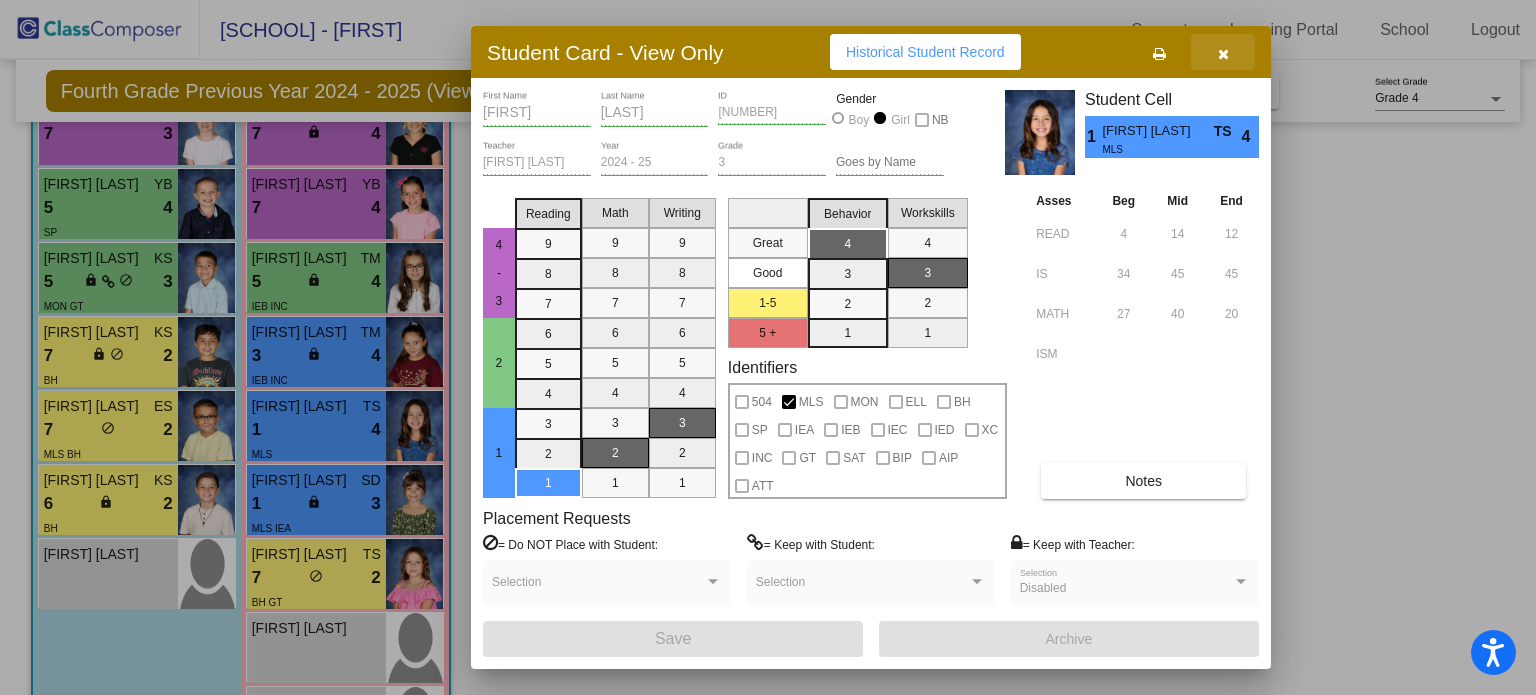 click at bounding box center [1223, 54] 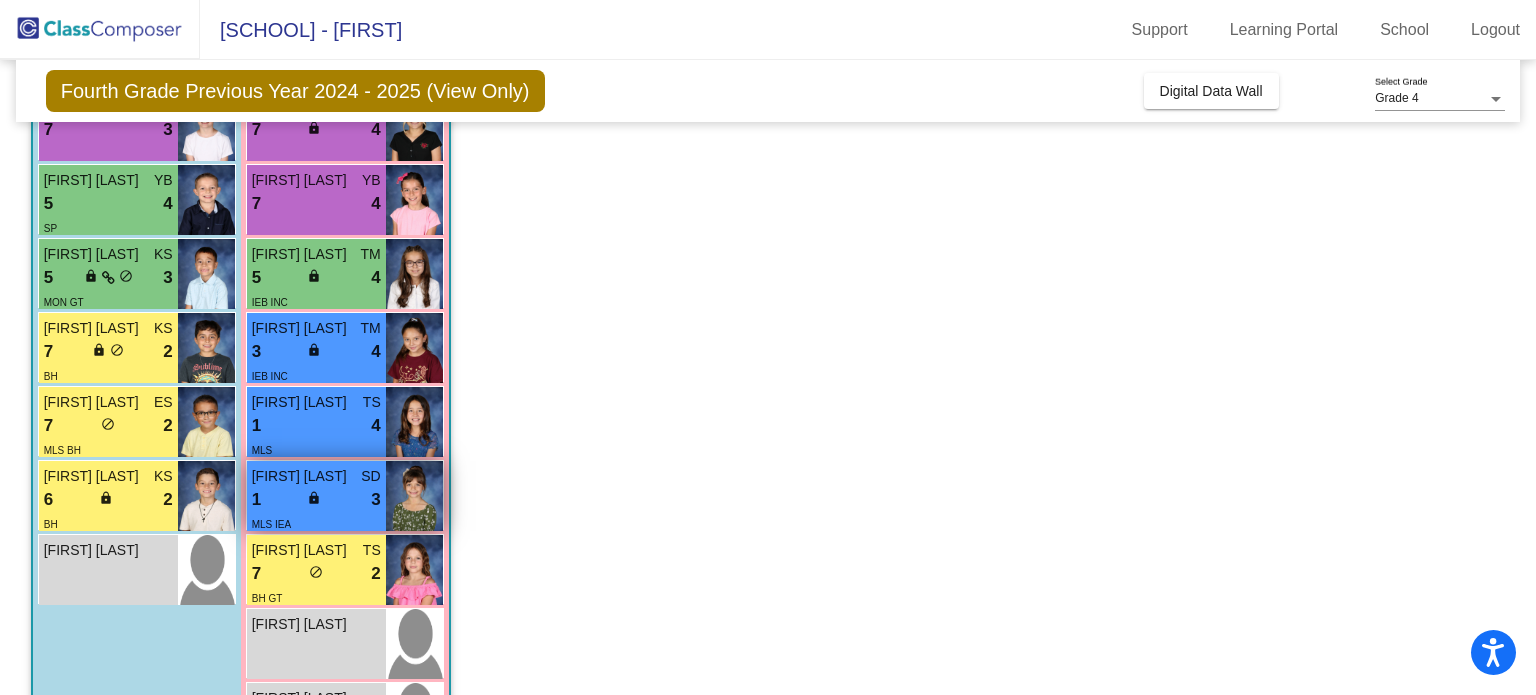 scroll, scrollTop: 452, scrollLeft: 0, axis: vertical 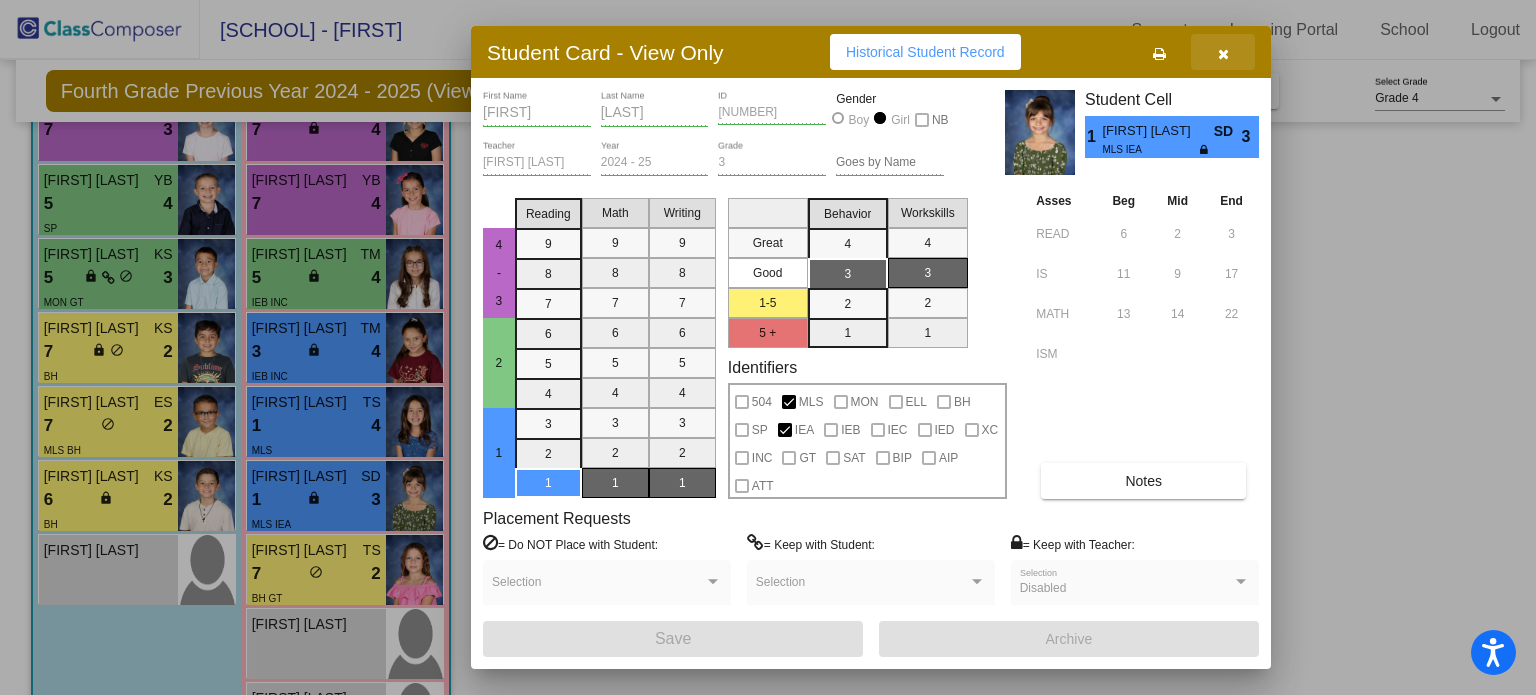 click at bounding box center [1223, 52] 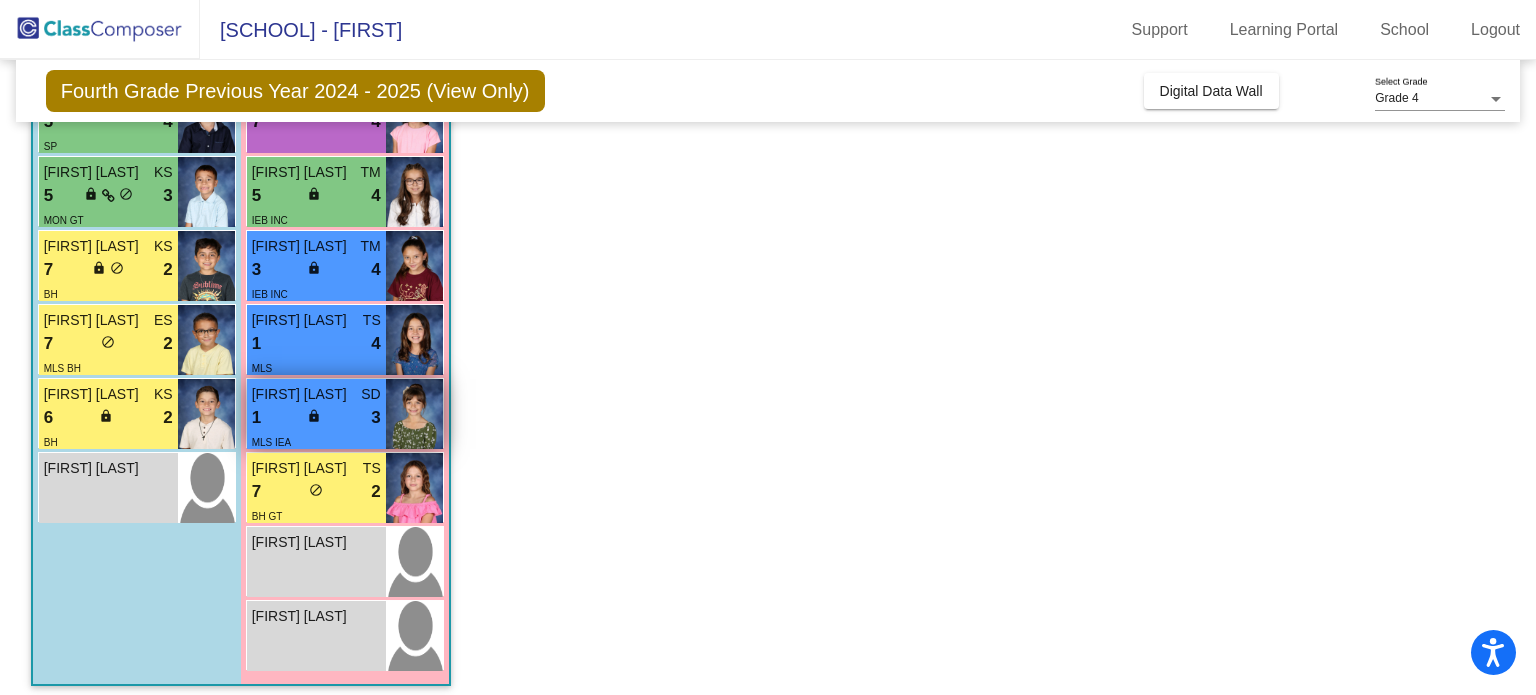 scroll, scrollTop: 544, scrollLeft: 0, axis: vertical 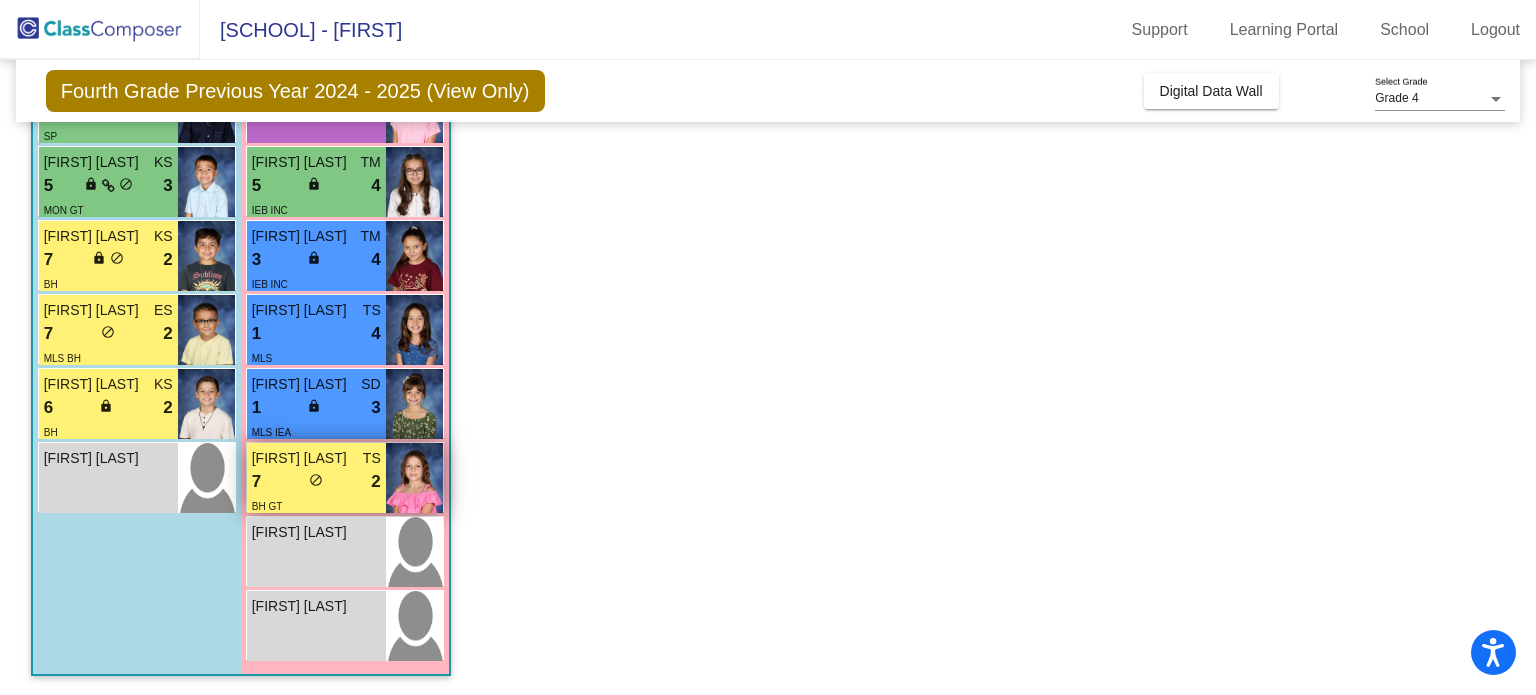 click on "2" at bounding box center (375, 482) 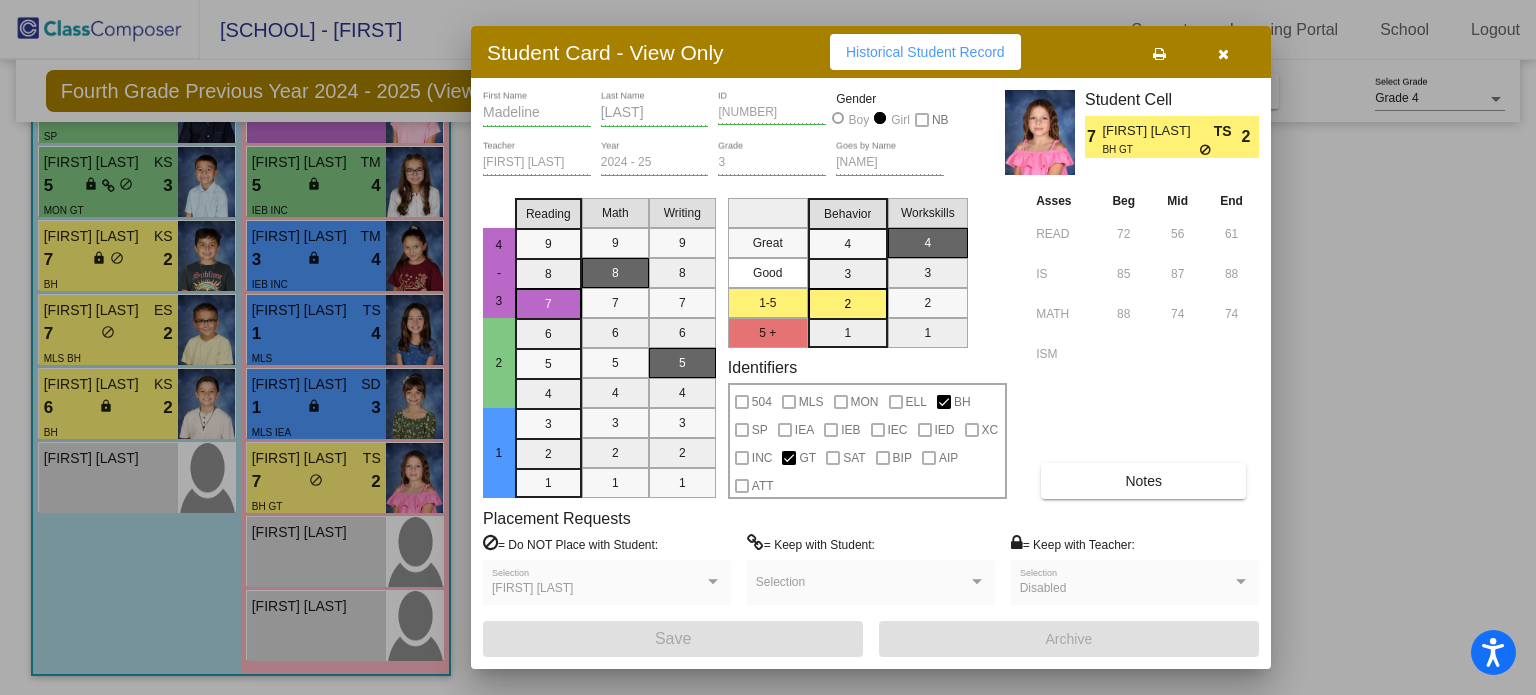 click at bounding box center (1223, 54) 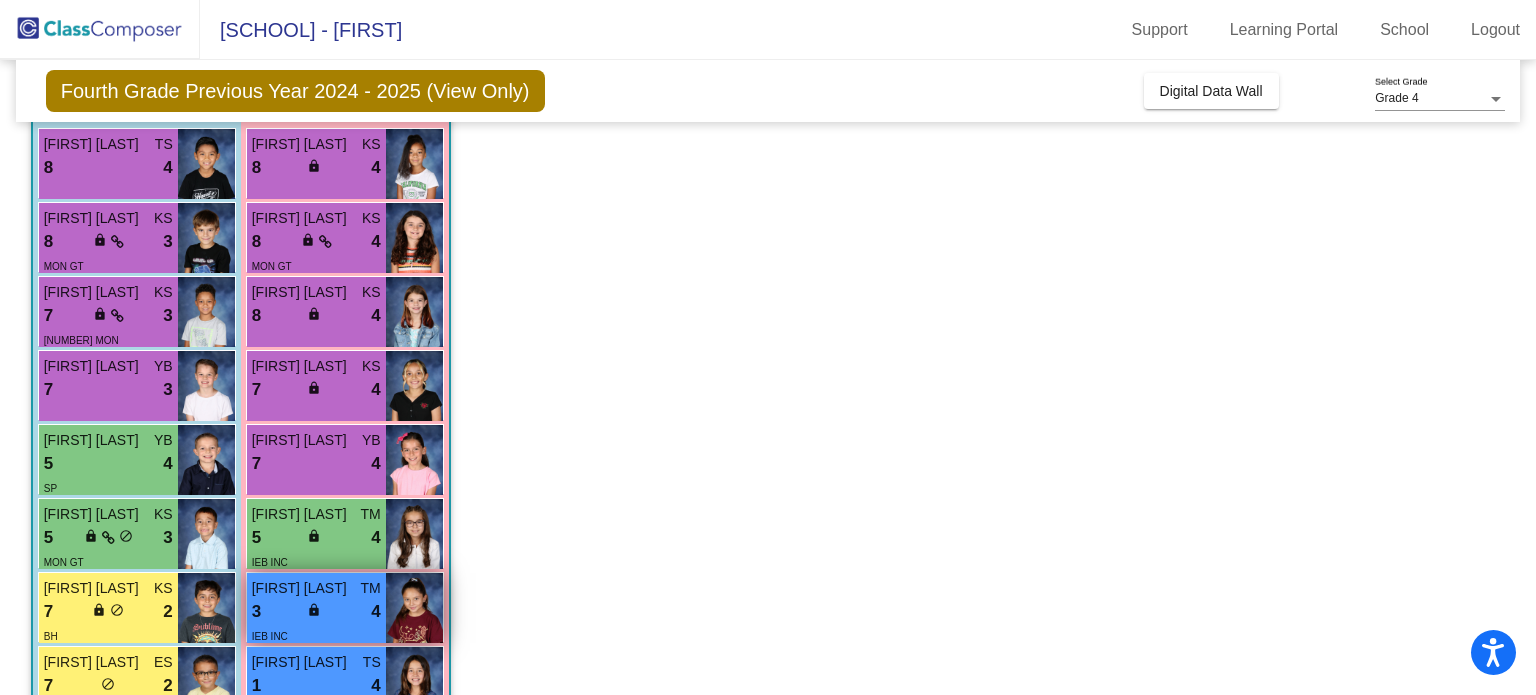 scroll, scrollTop: 210, scrollLeft: 0, axis: vertical 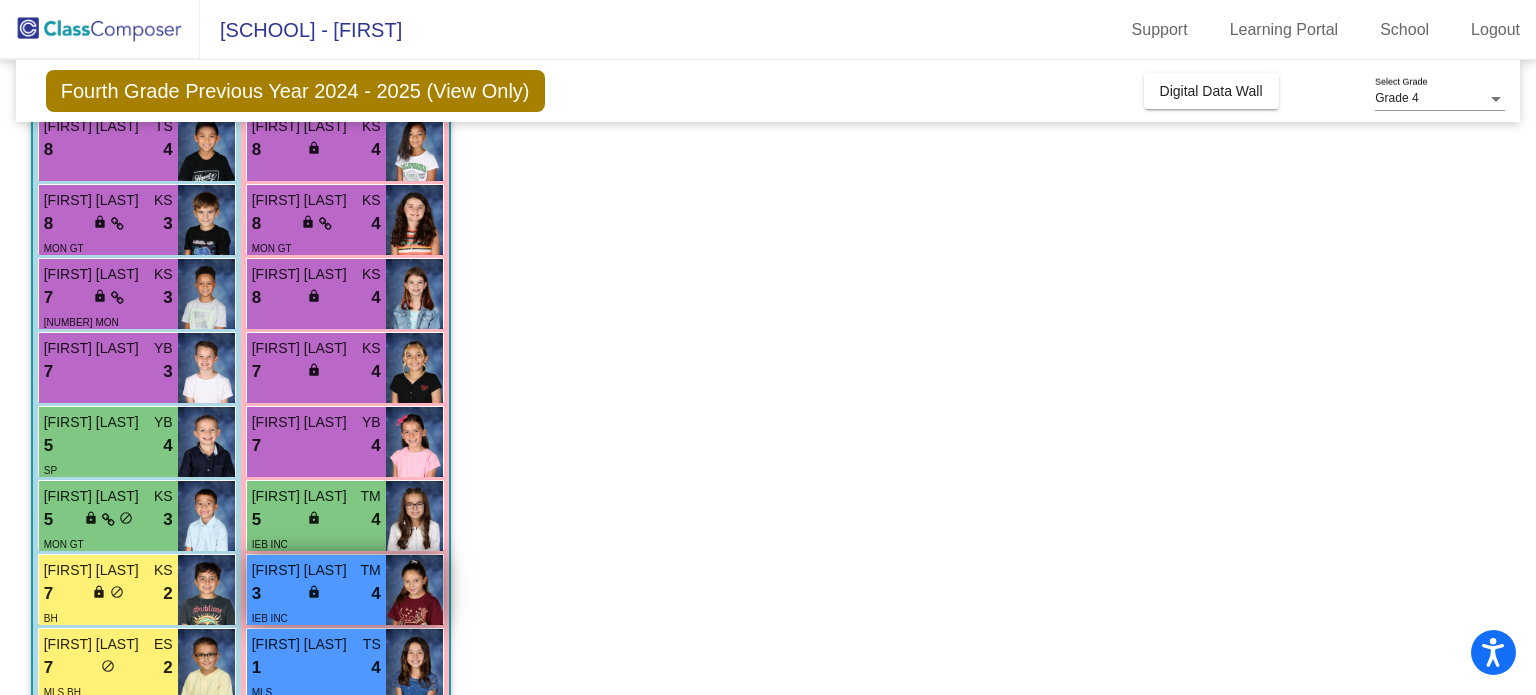 click on "MON GT" at bounding box center (316, 247) 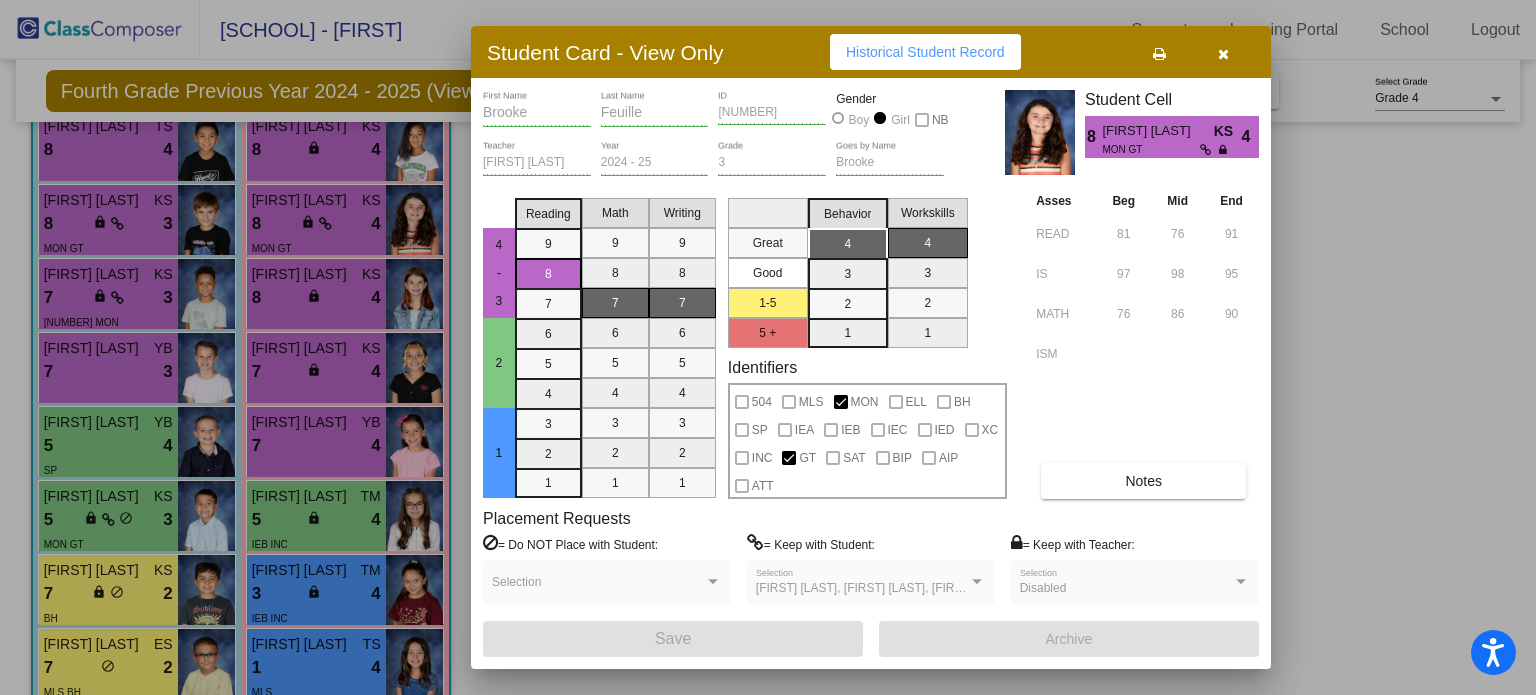 click at bounding box center (1223, 54) 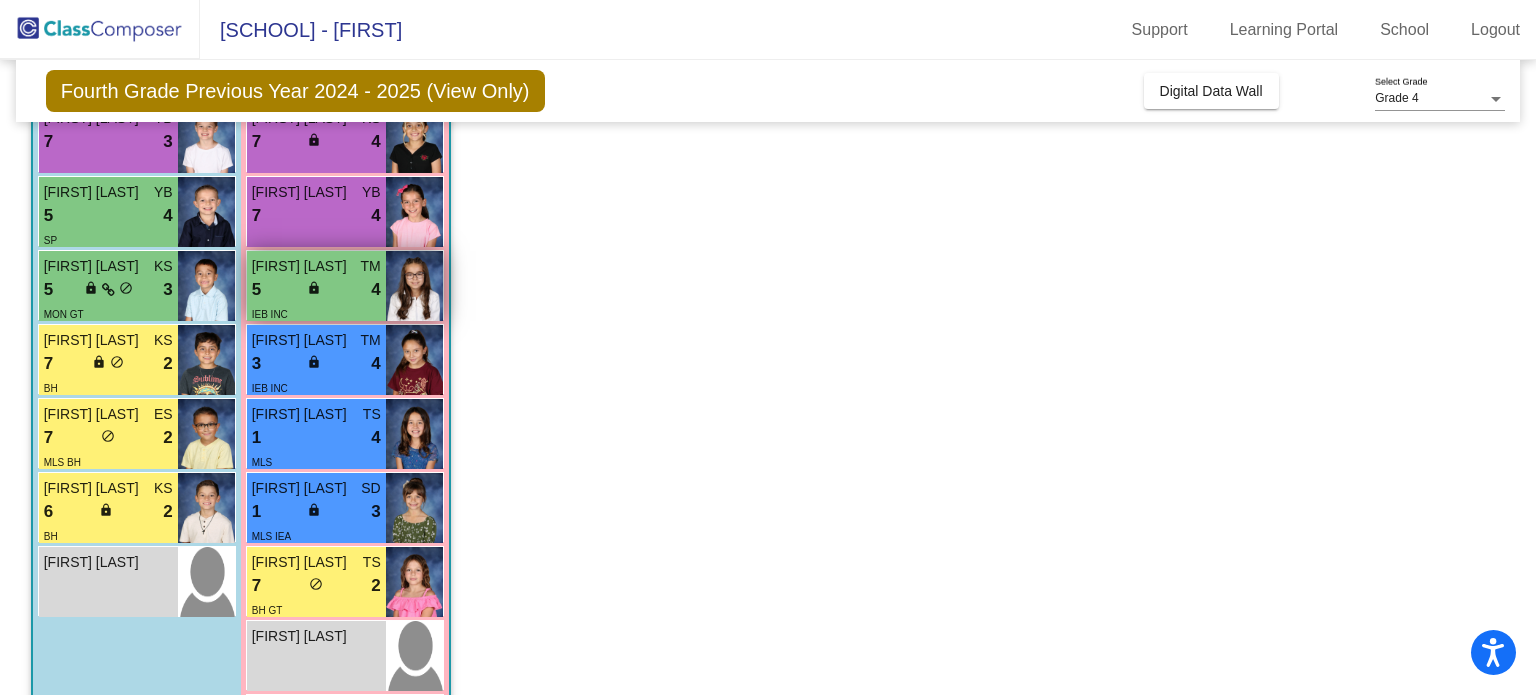 scroll, scrollTop: 442, scrollLeft: 0, axis: vertical 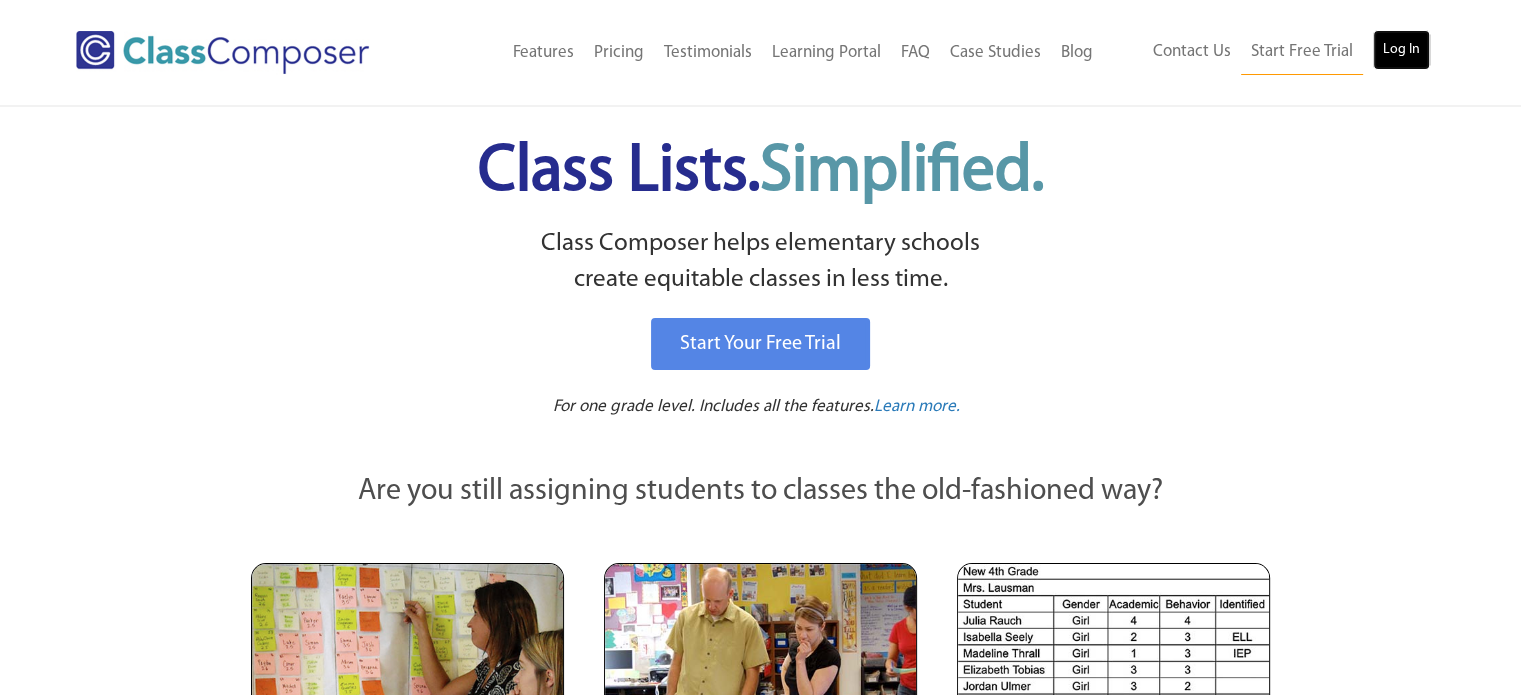 click on "Log In" at bounding box center [1401, 50] 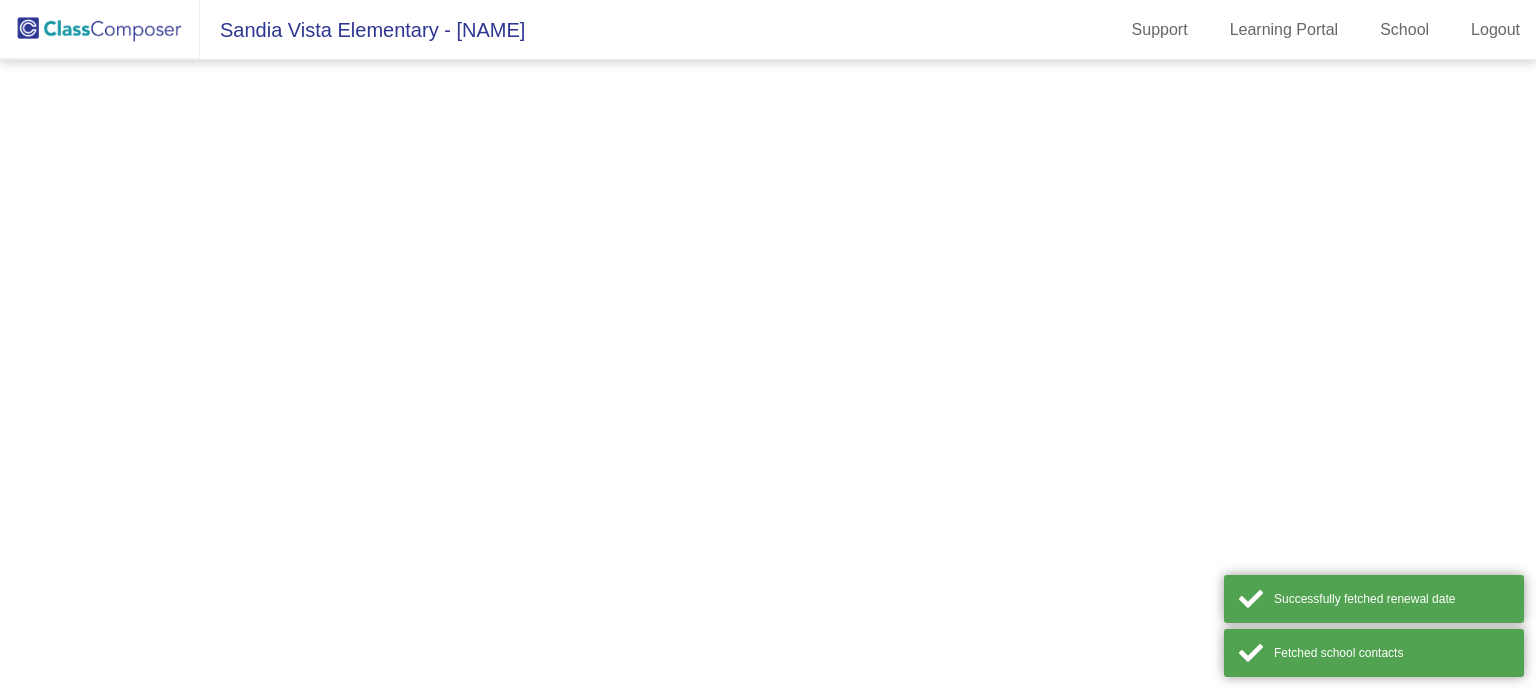 scroll, scrollTop: 0, scrollLeft: 0, axis: both 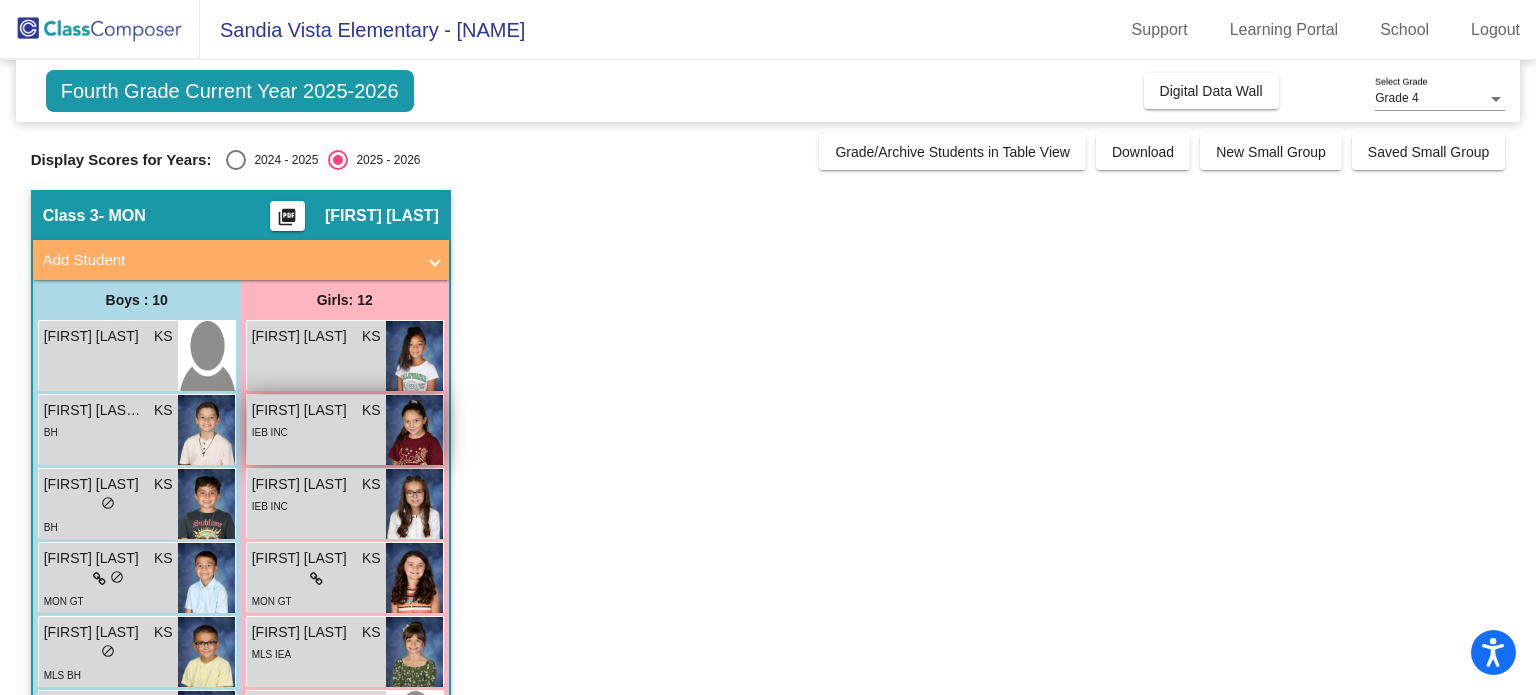 click on "[FIRST] [LAST] KS lock do_not_disturb_alt IEB INC" at bounding box center (316, 430) 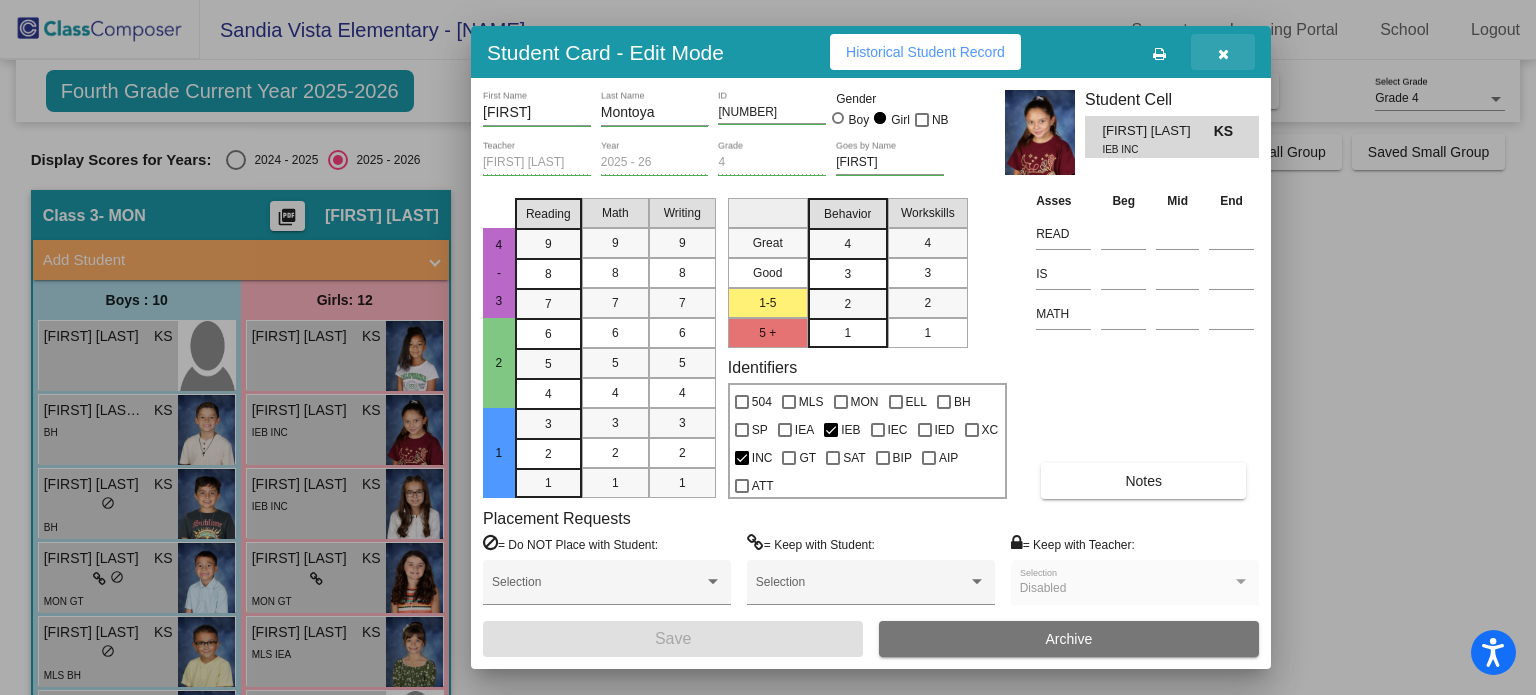 click at bounding box center (1223, 54) 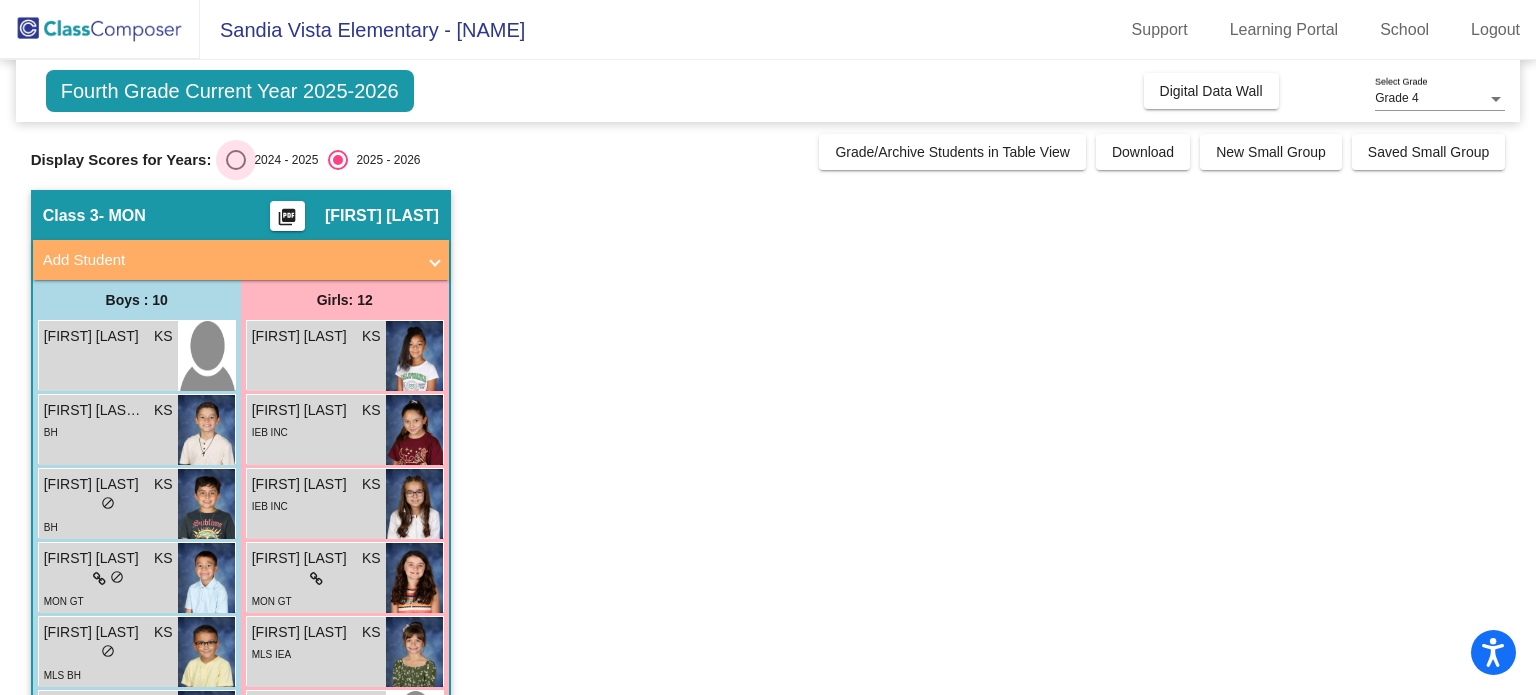 click on "2024 - 2025" at bounding box center (282, 160) 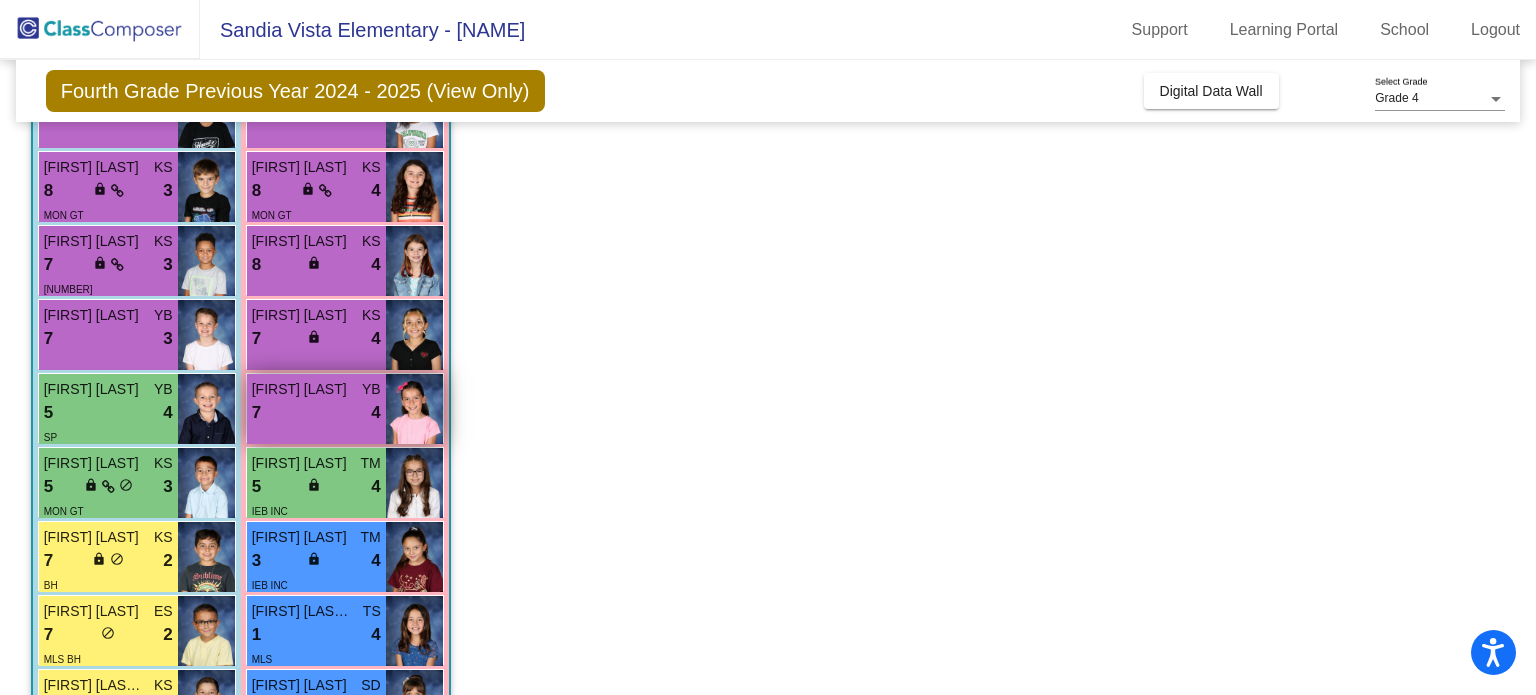 scroll, scrollTop: 242, scrollLeft: 0, axis: vertical 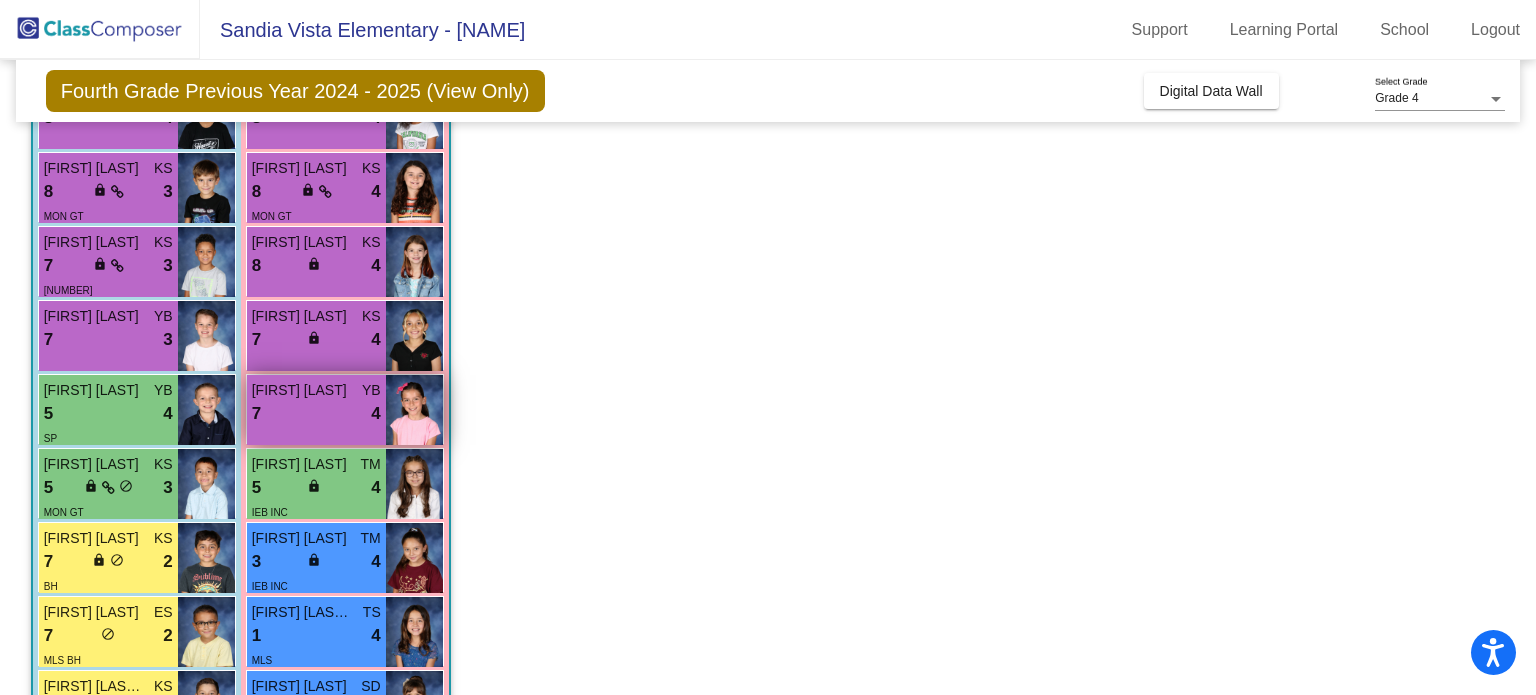 click on "3 lock do_not_disturb_alt 4" at bounding box center [316, 562] 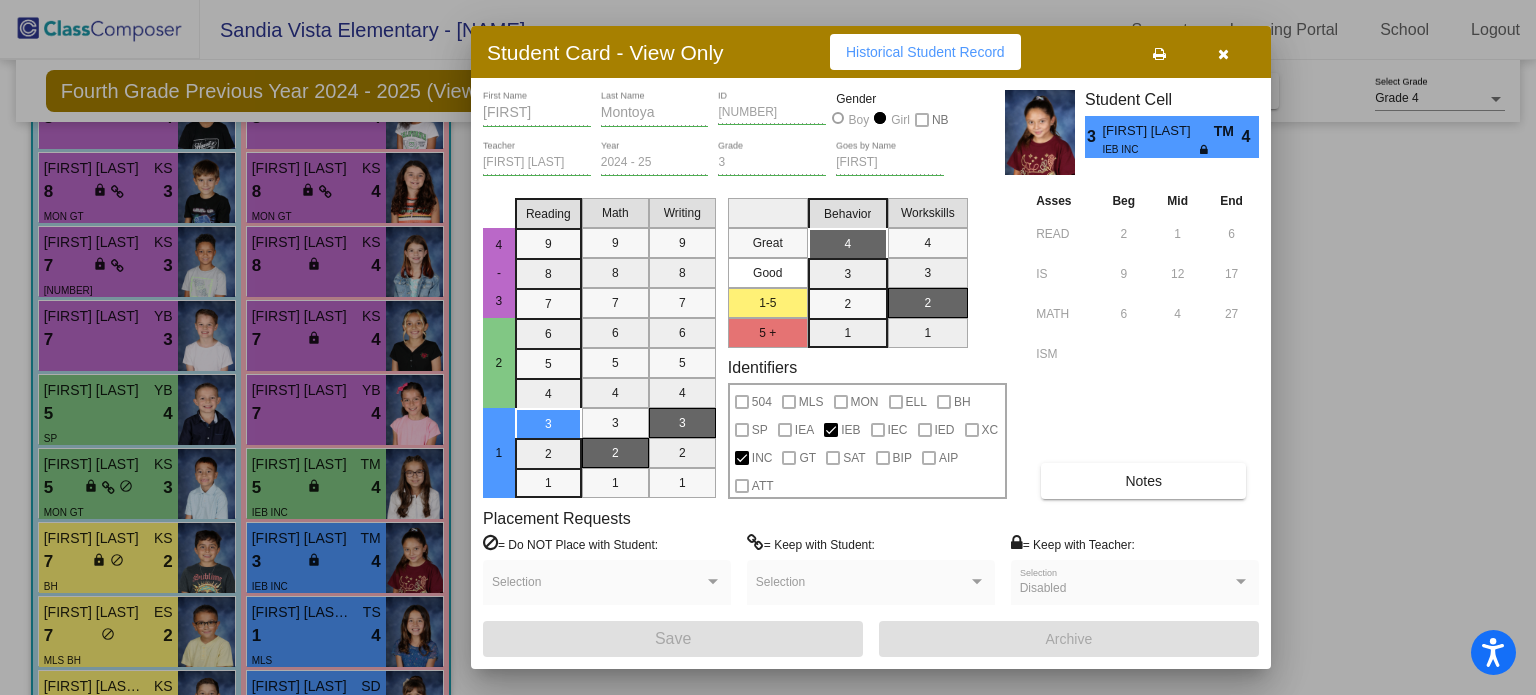 click at bounding box center (1223, 52) 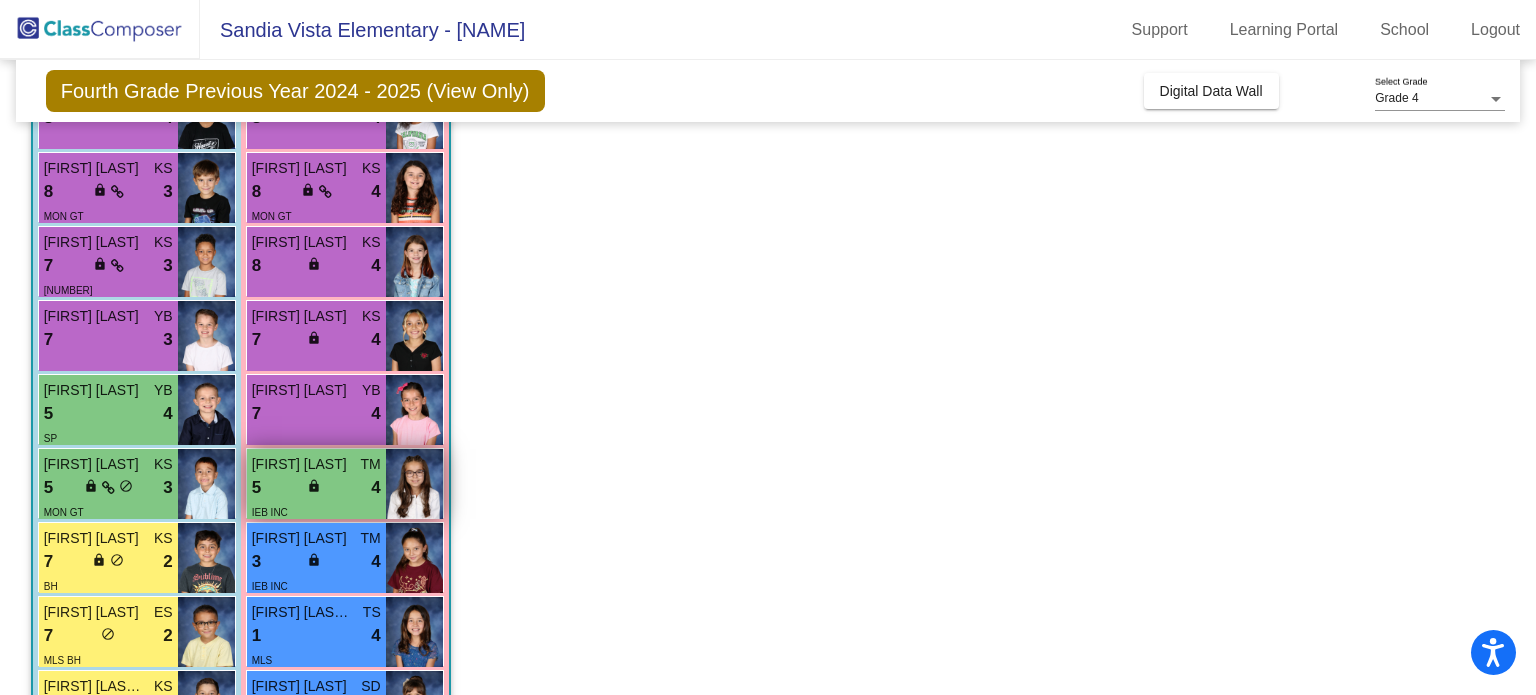 scroll, scrollTop: 360, scrollLeft: 0, axis: vertical 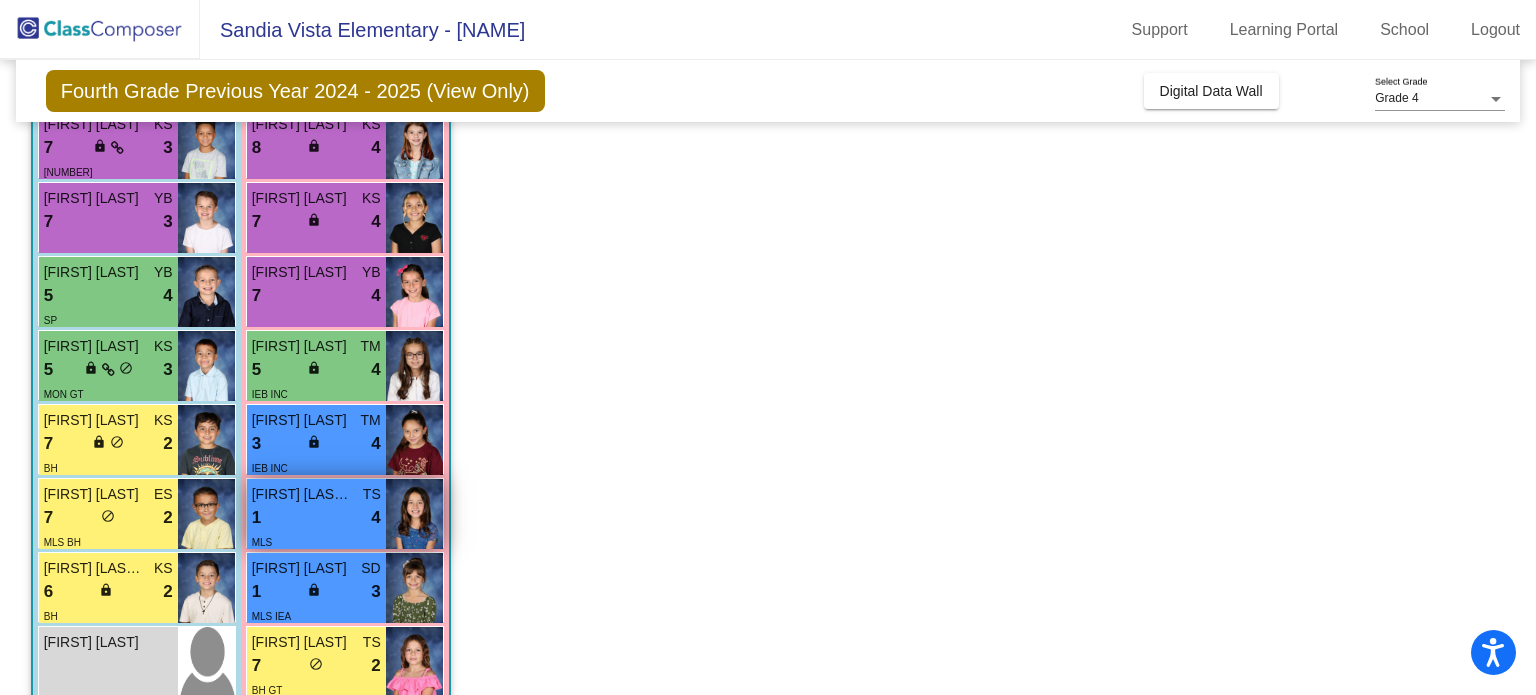 click on "1 lock do_not_disturb_alt 4" at bounding box center (316, 518) 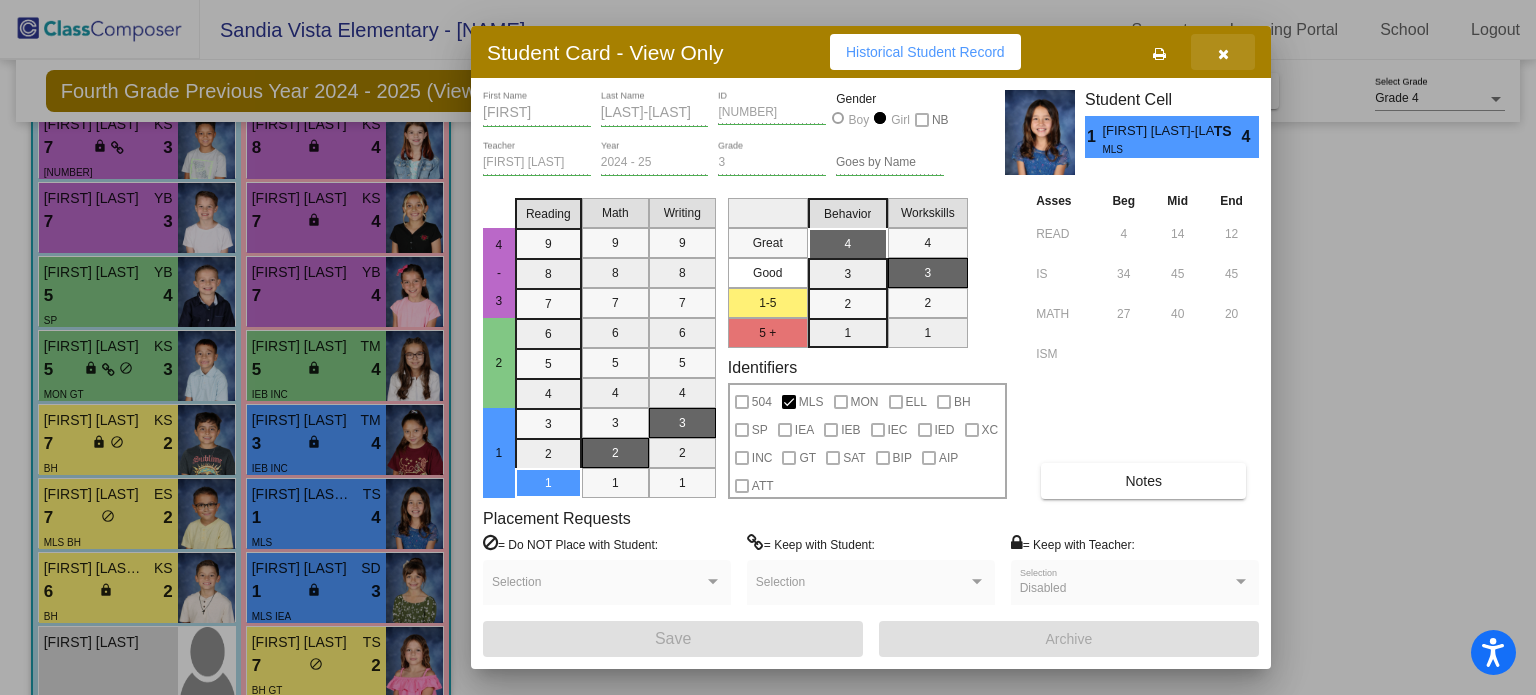 click at bounding box center (1223, 52) 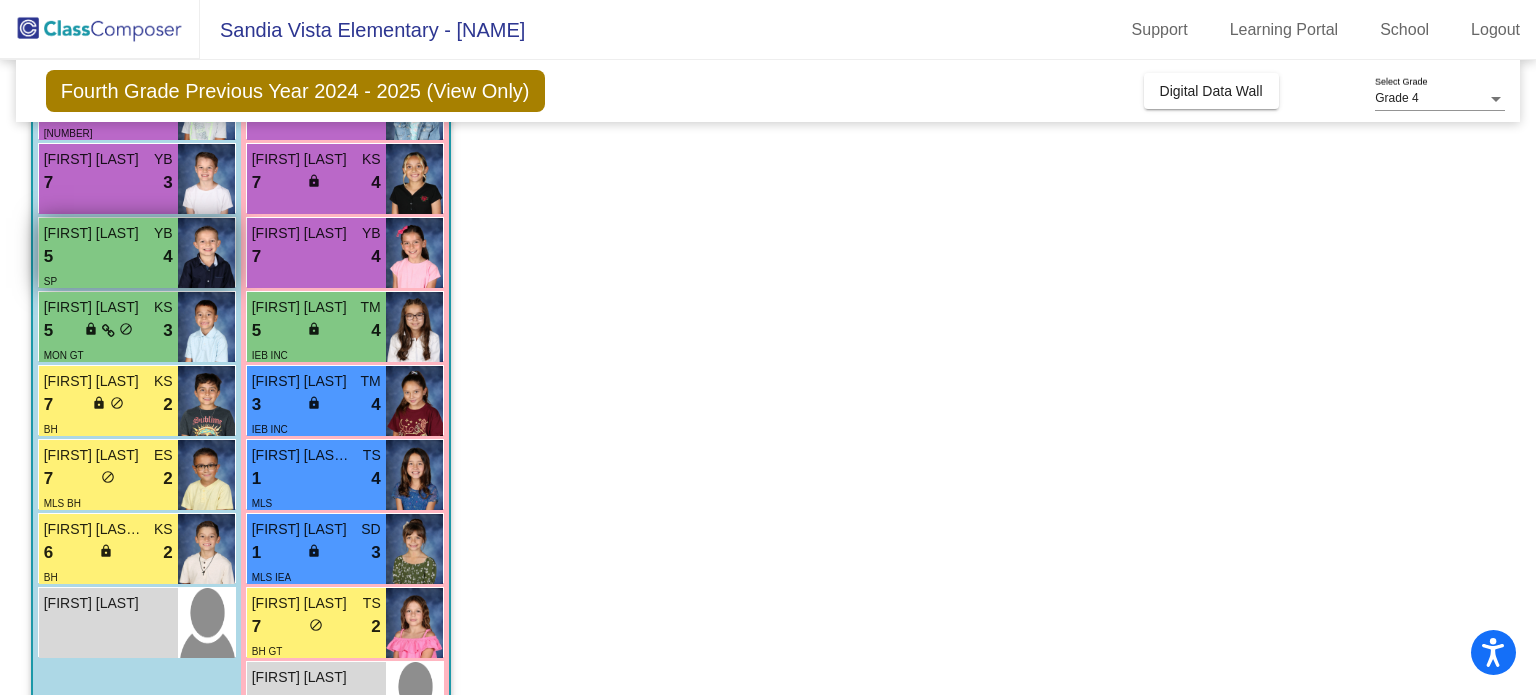 scroll, scrollTop: 400, scrollLeft: 0, axis: vertical 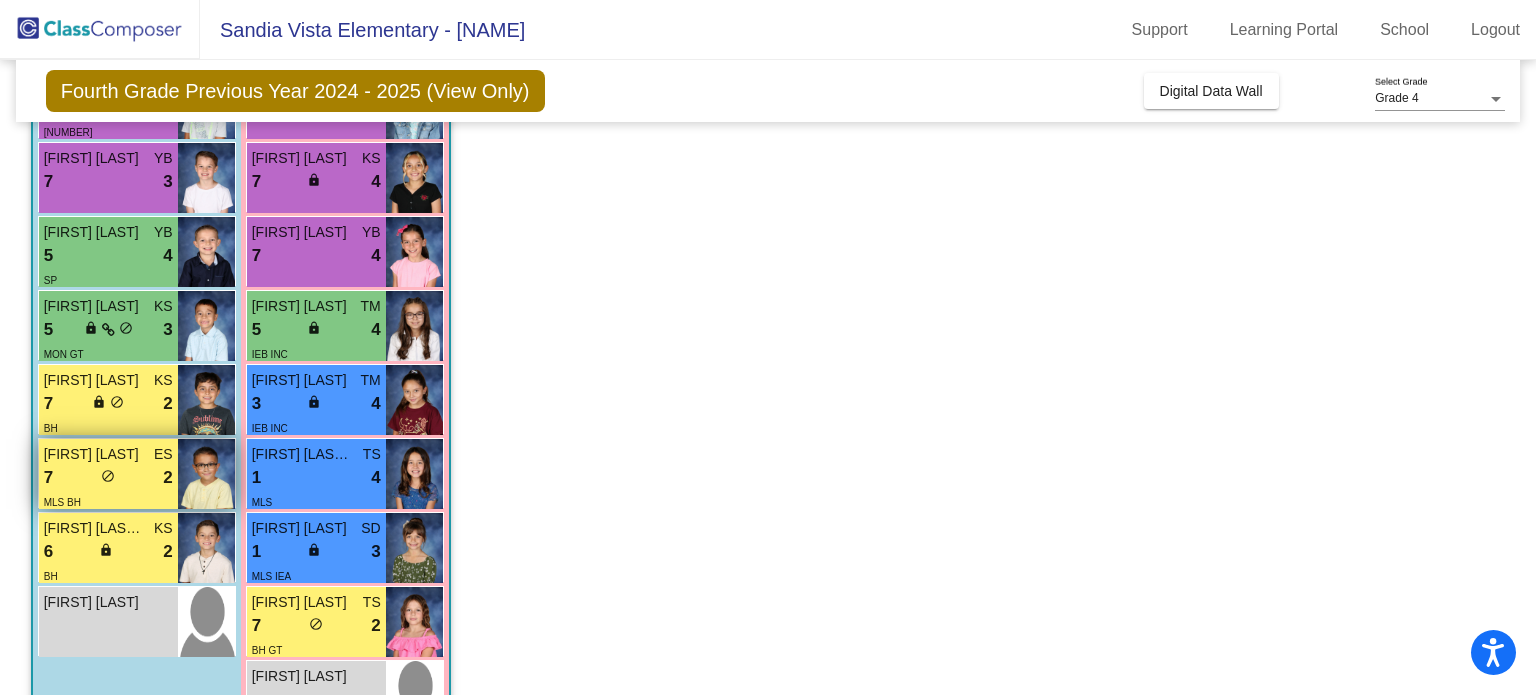 click on "[NUMBER] lock do_not_disturb_alt 2" at bounding box center [108, 478] 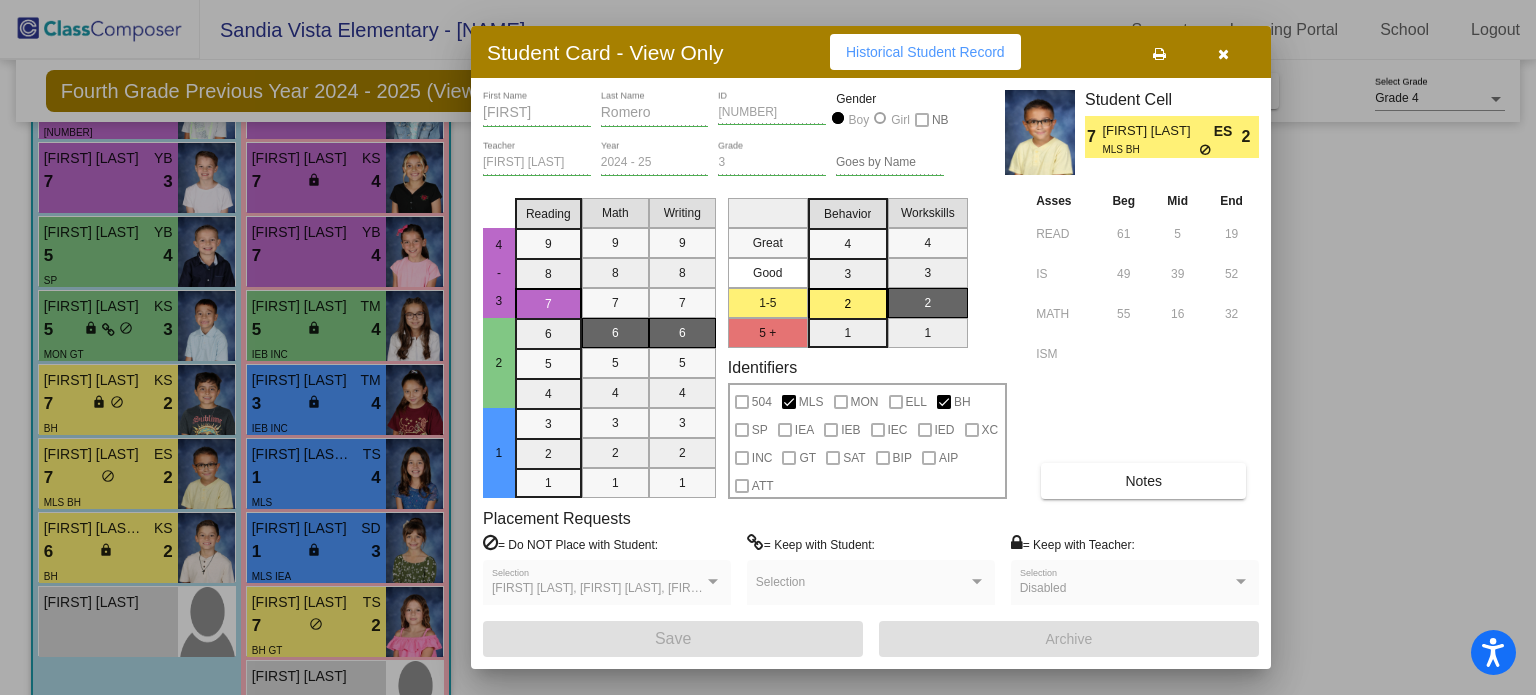 click at bounding box center (1223, 52) 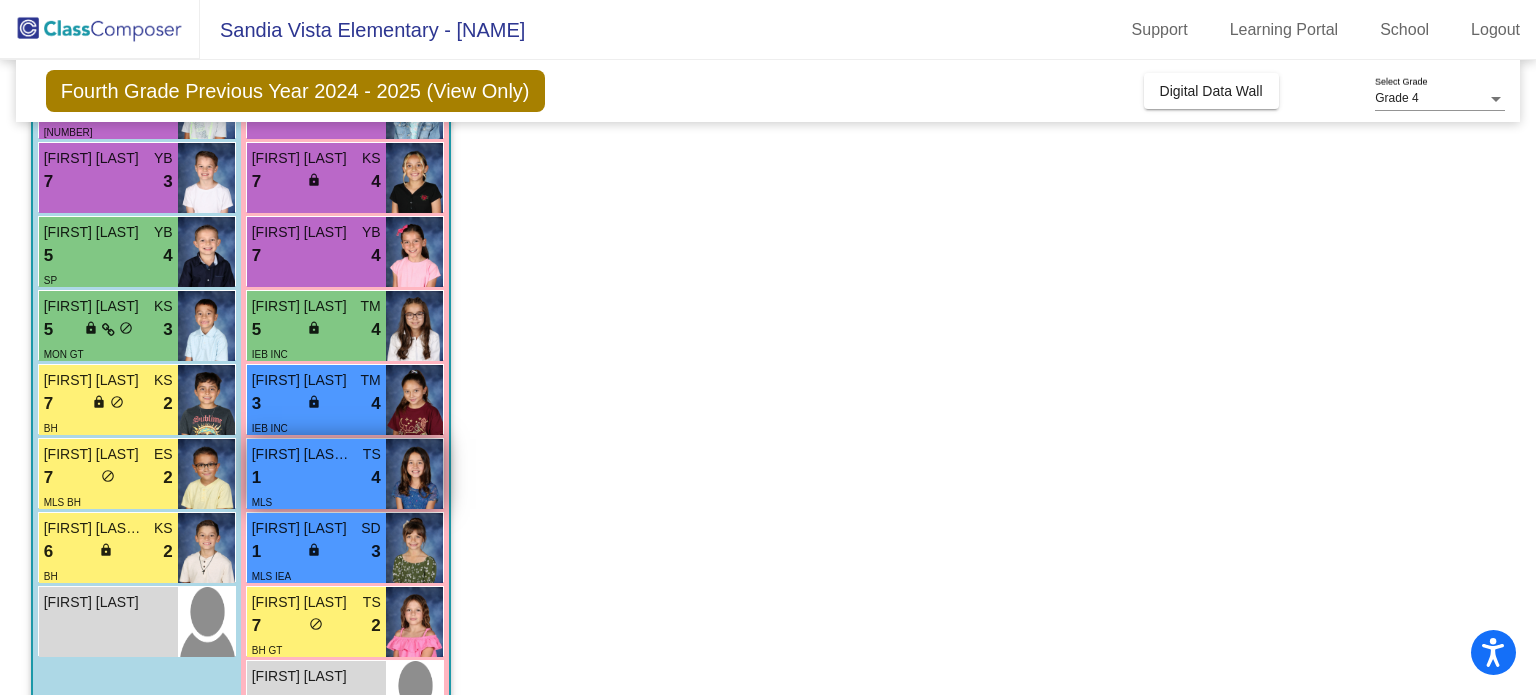 click on "[FIRST] [LAST]-[LAST]" at bounding box center (302, 454) 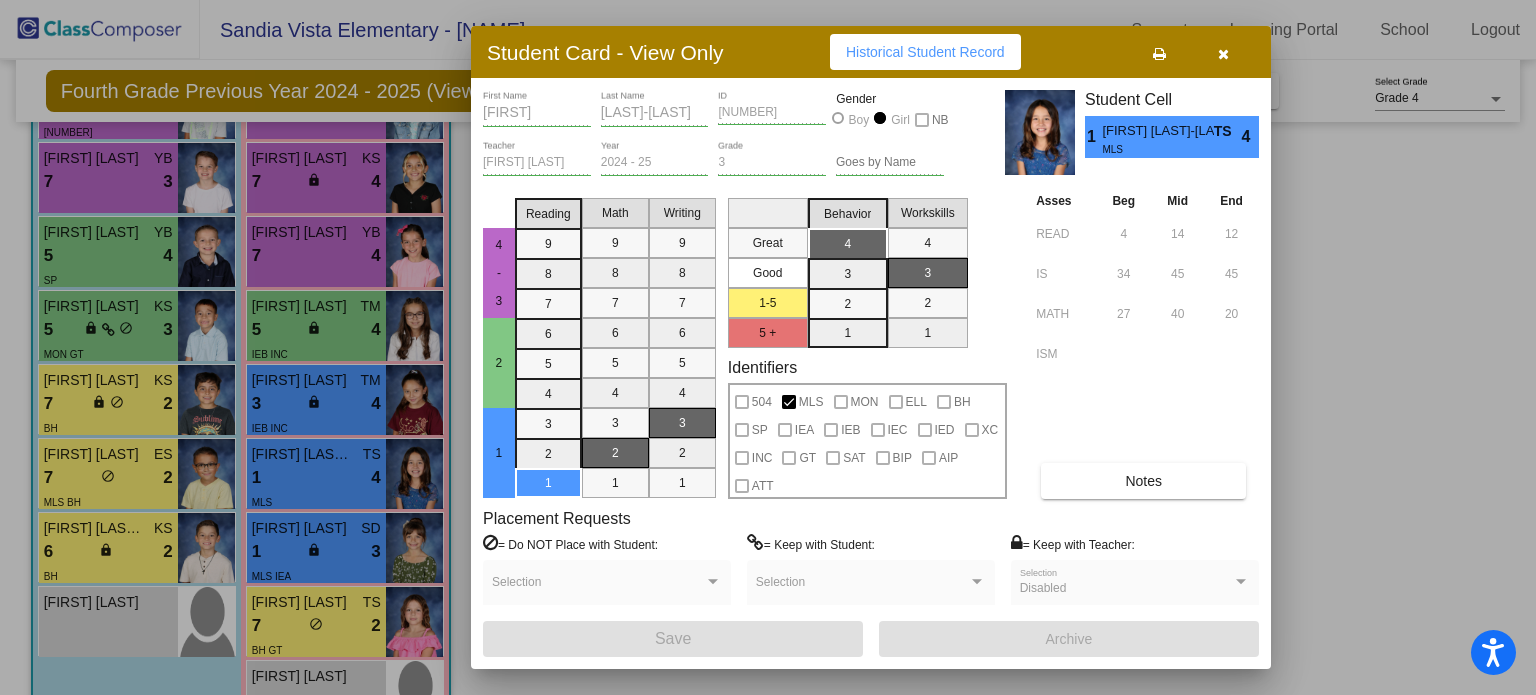 click on "Historical Student Record" at bounding box center (925, 52) 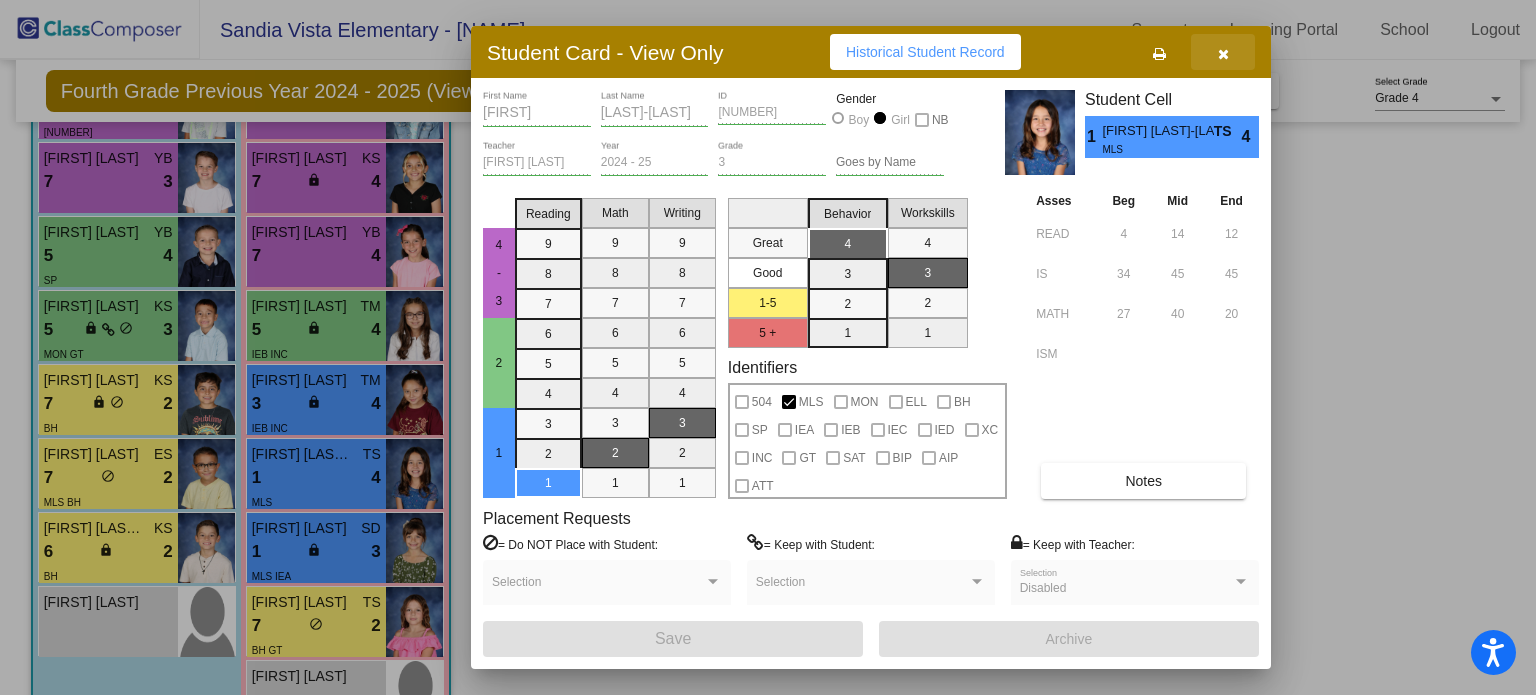 click at bounding box center [1223, 54] 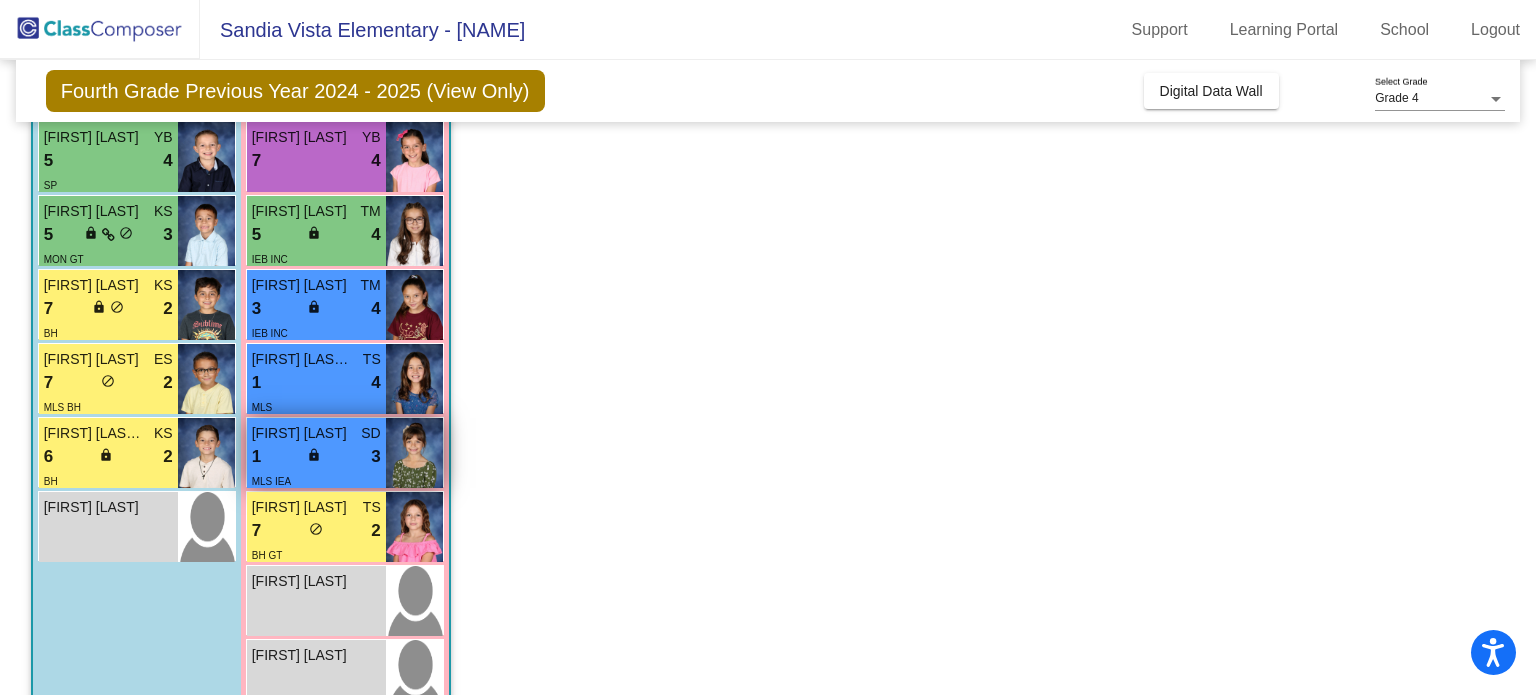 scroll, scrollTop: 492, scrollLeft: 0, axis: vertical 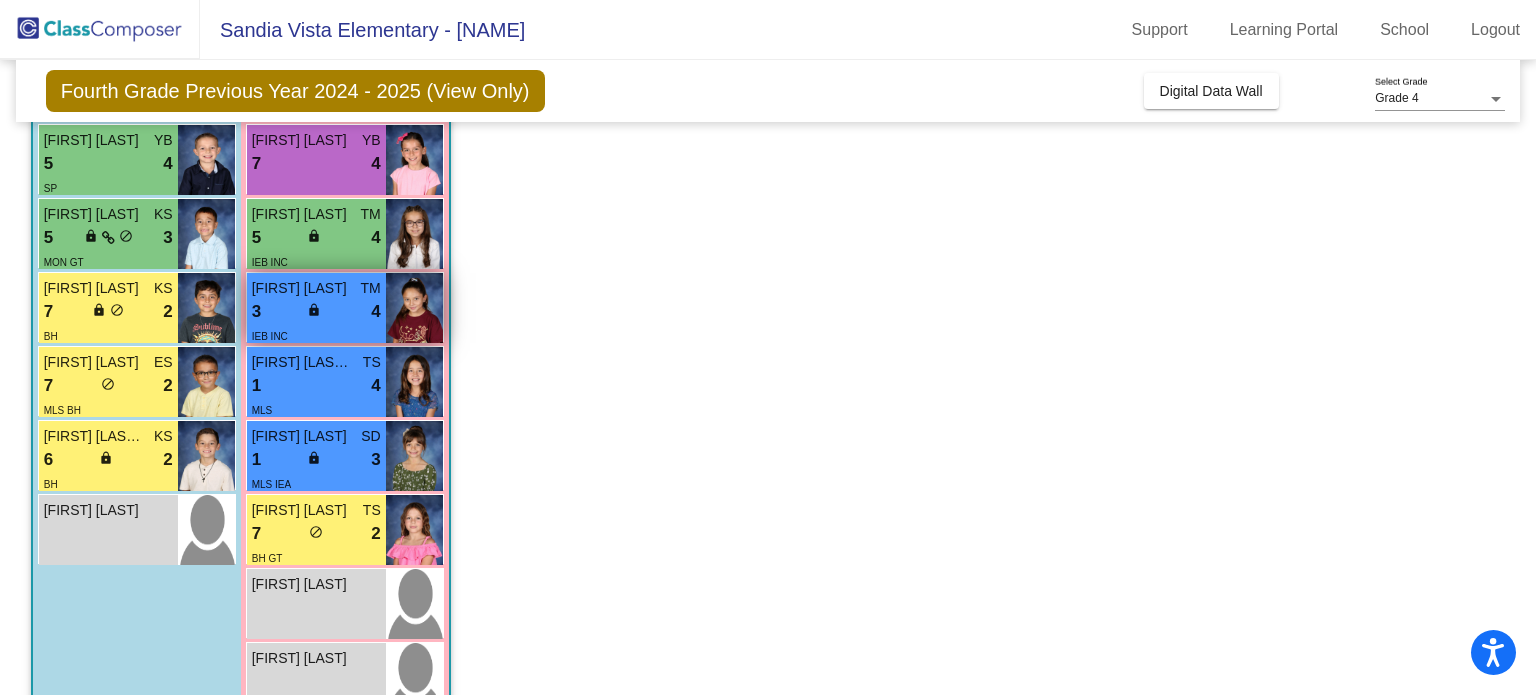 click at bounding box center [414, 308] 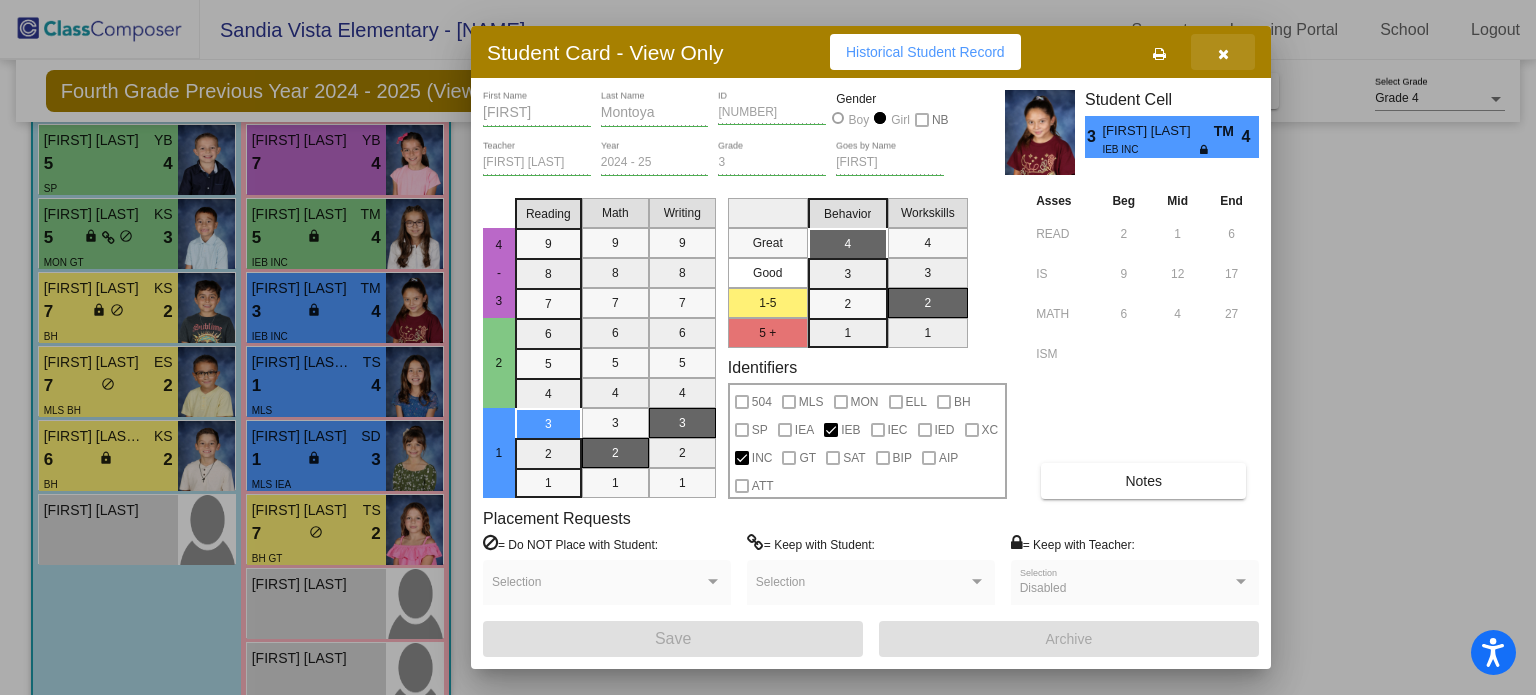 click at bounding box center [1223, 52] 